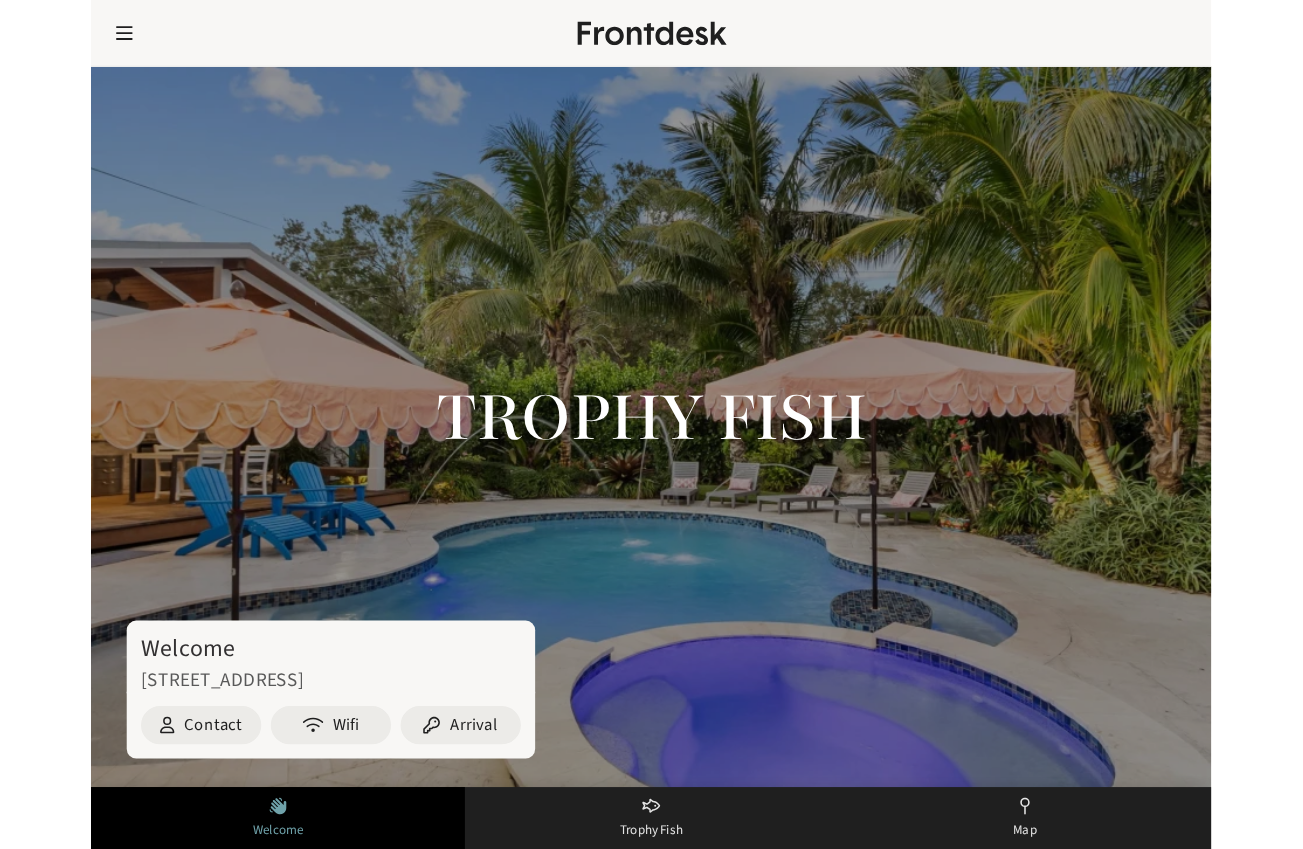 scroll, scrollTop: 0, scrollLeft: 0, axis: both 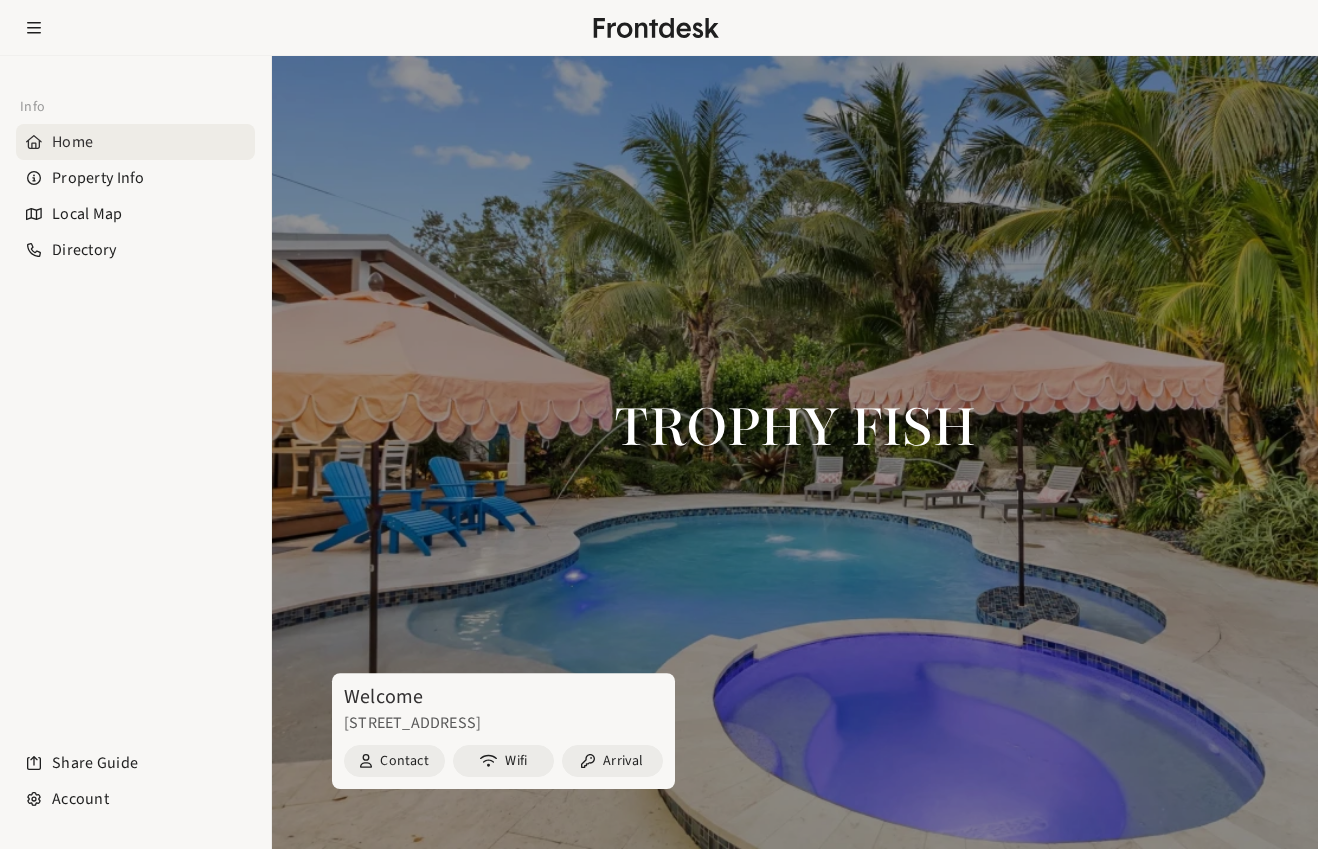 click 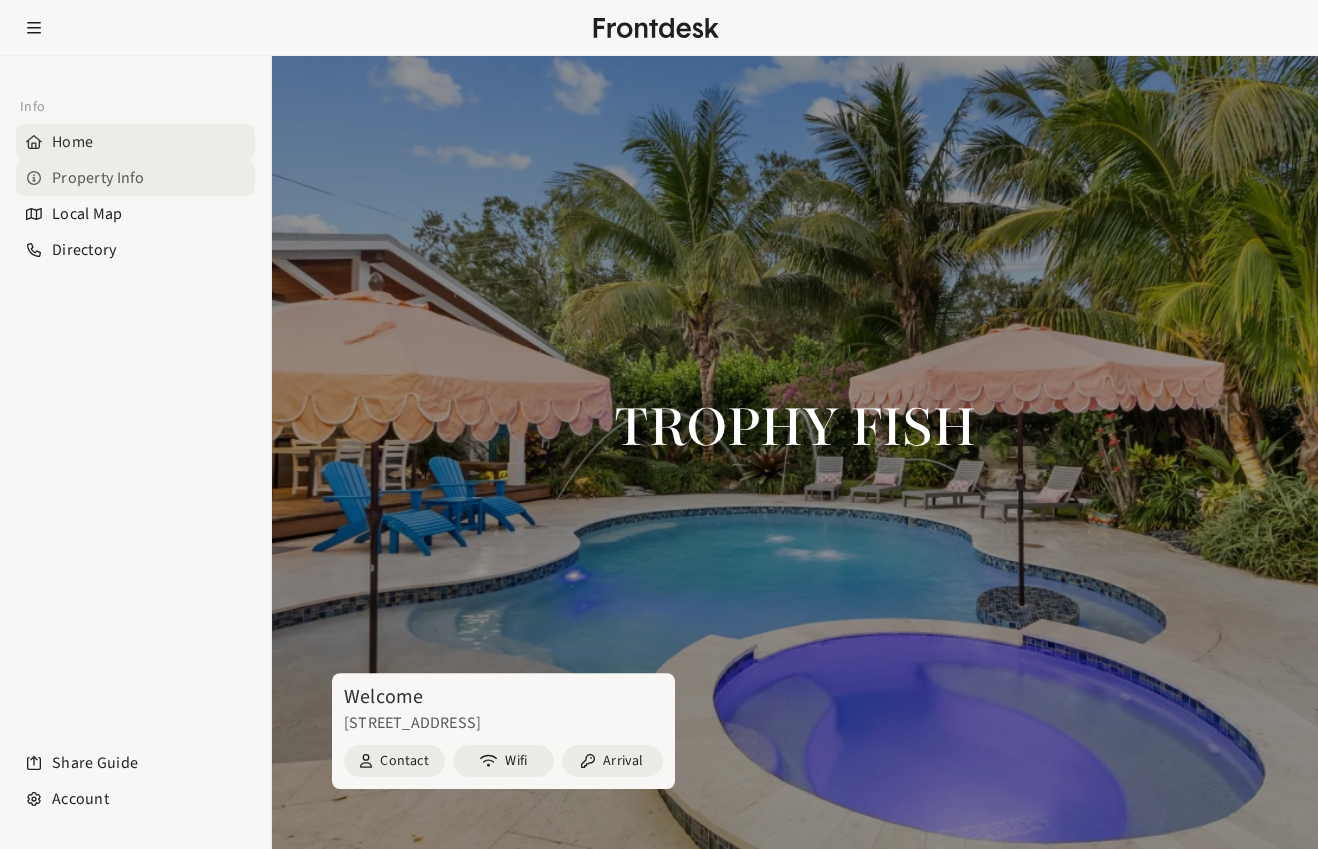 click on "Property Info" 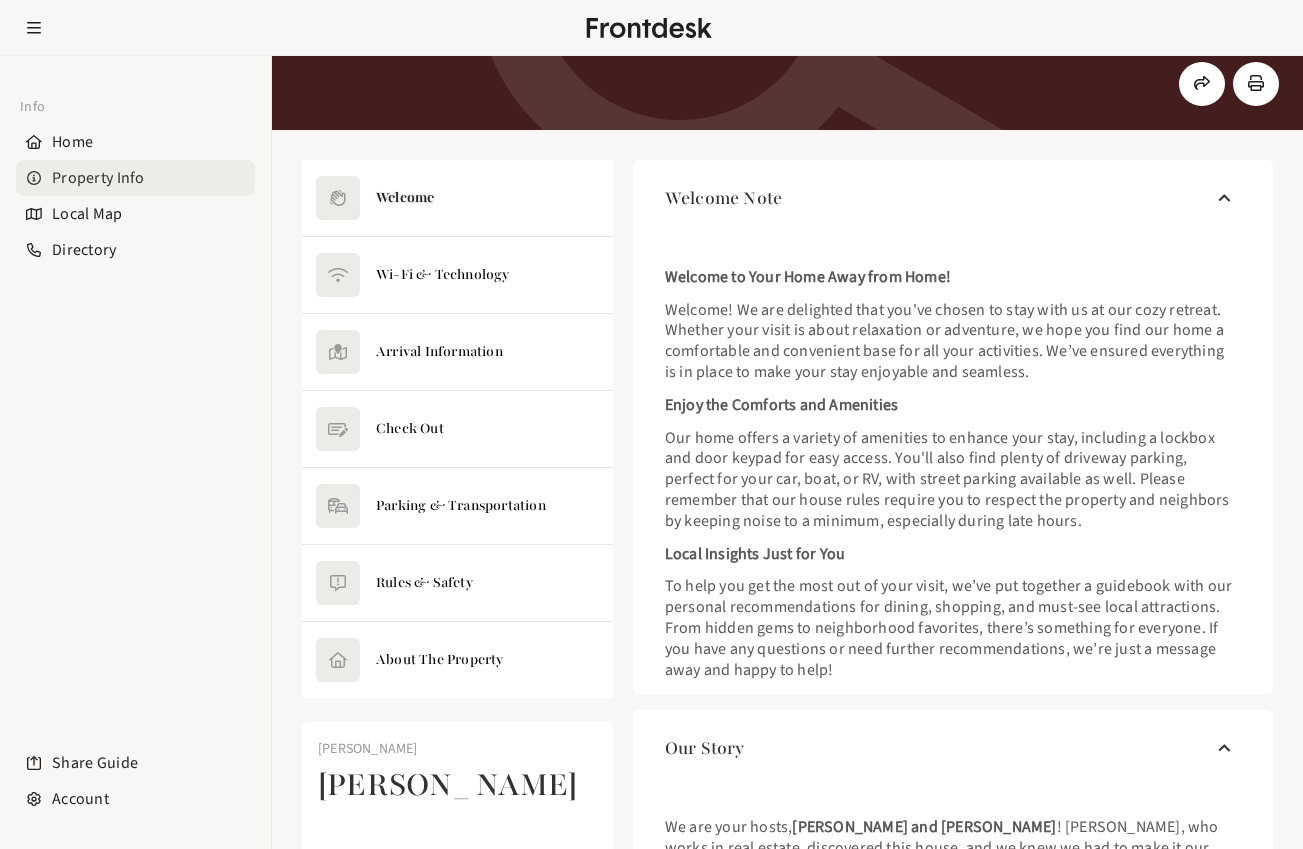 scroll, scrollTop: 230, scrollLeft: 0, axis: vertical 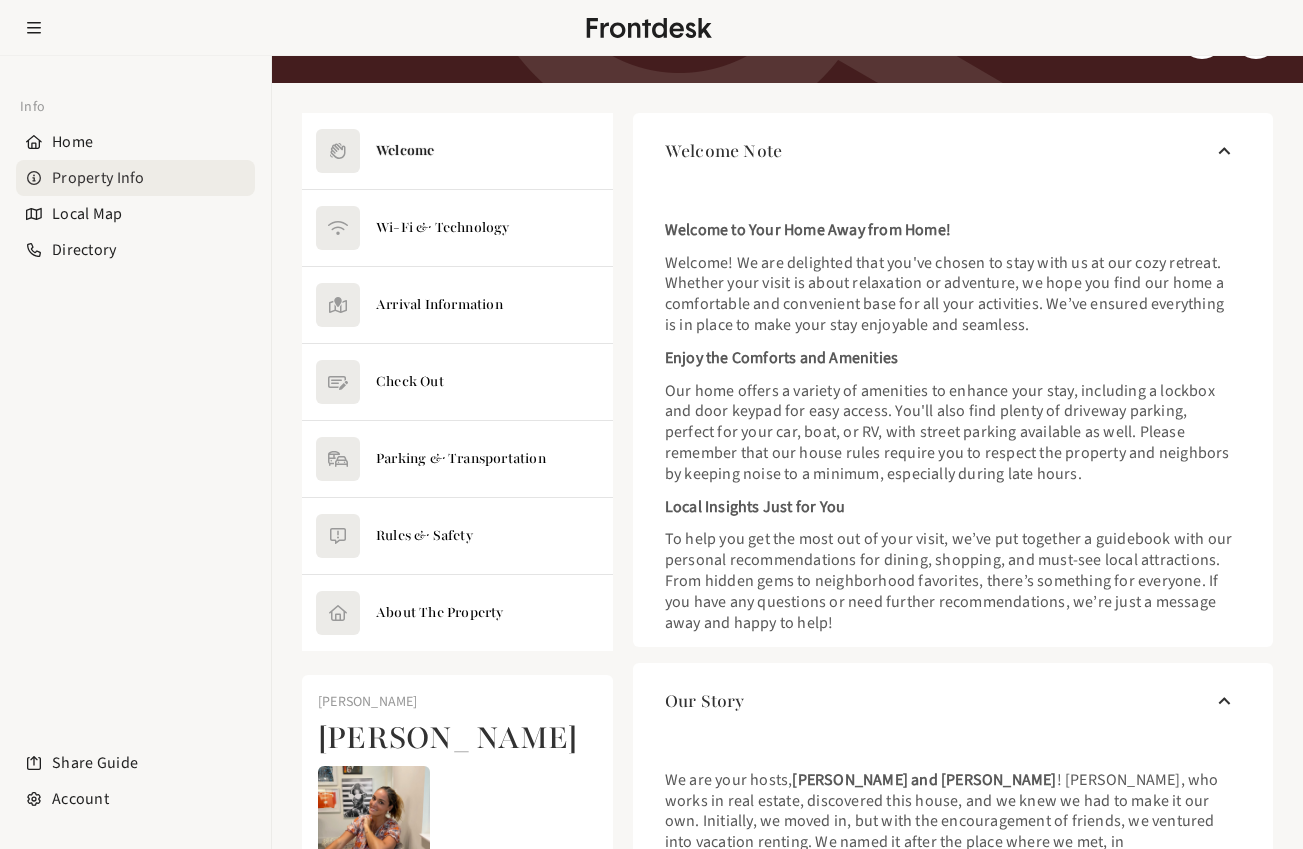 click on "To help you get the most out of your visit, we’ve put together a guidebook with our personal recommendations for dining, shopping, and must-see local attractions. From hidden gems to neighborhood favorites, there’s something for everyone. If you have any questions or need further recommendations, we’re just a message away and happy to help!" 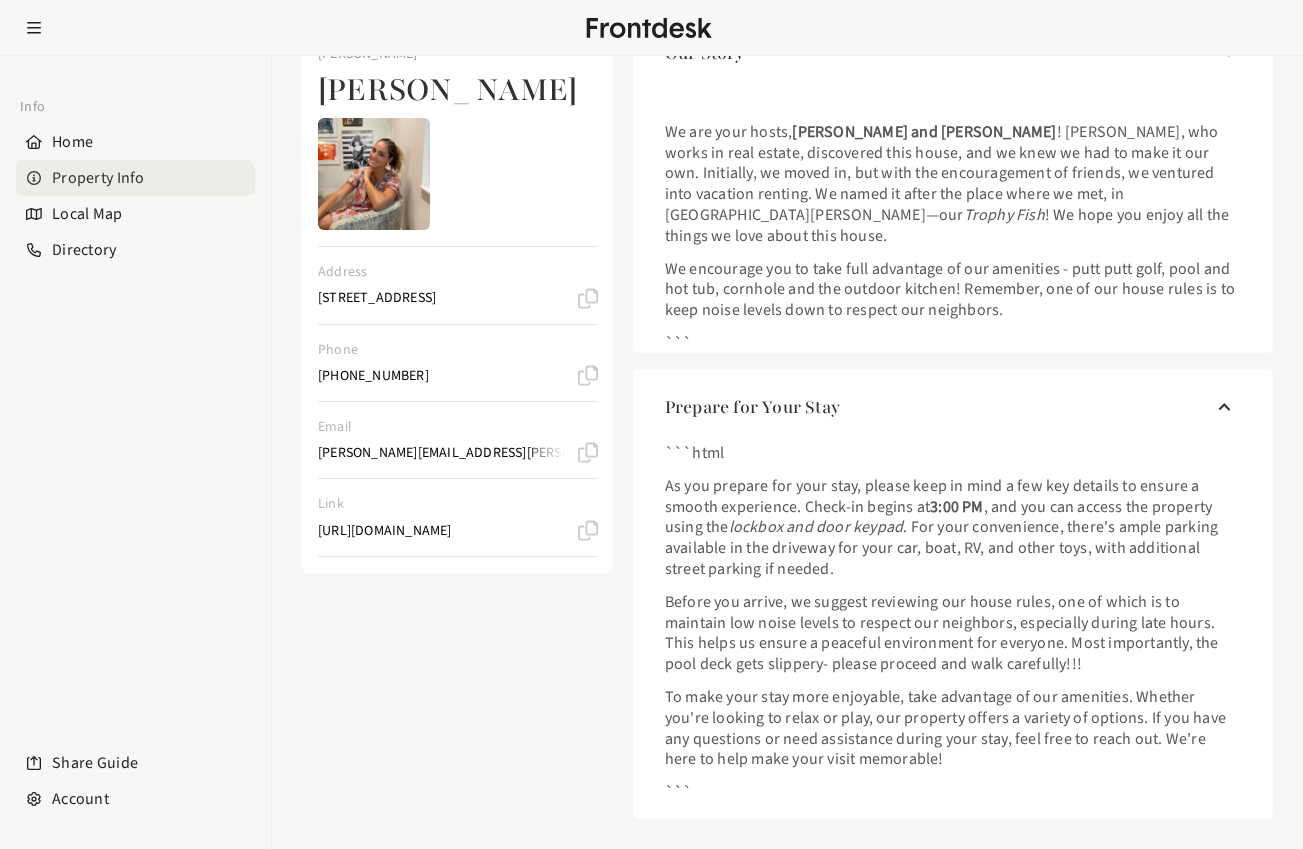 scroll, scrollTop: 951, scrollLeft: 0, axis: vertical 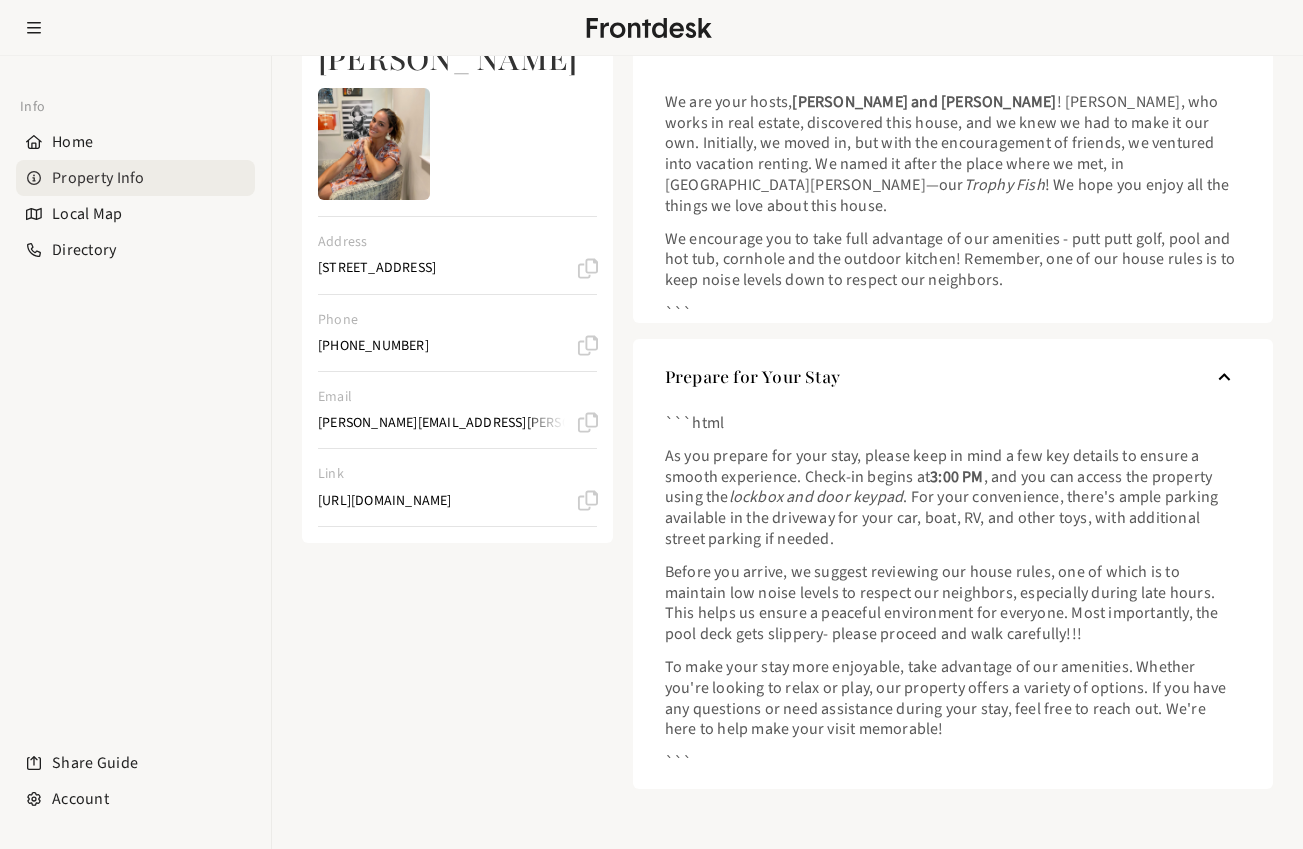 click on "Prepare for Your Stay" 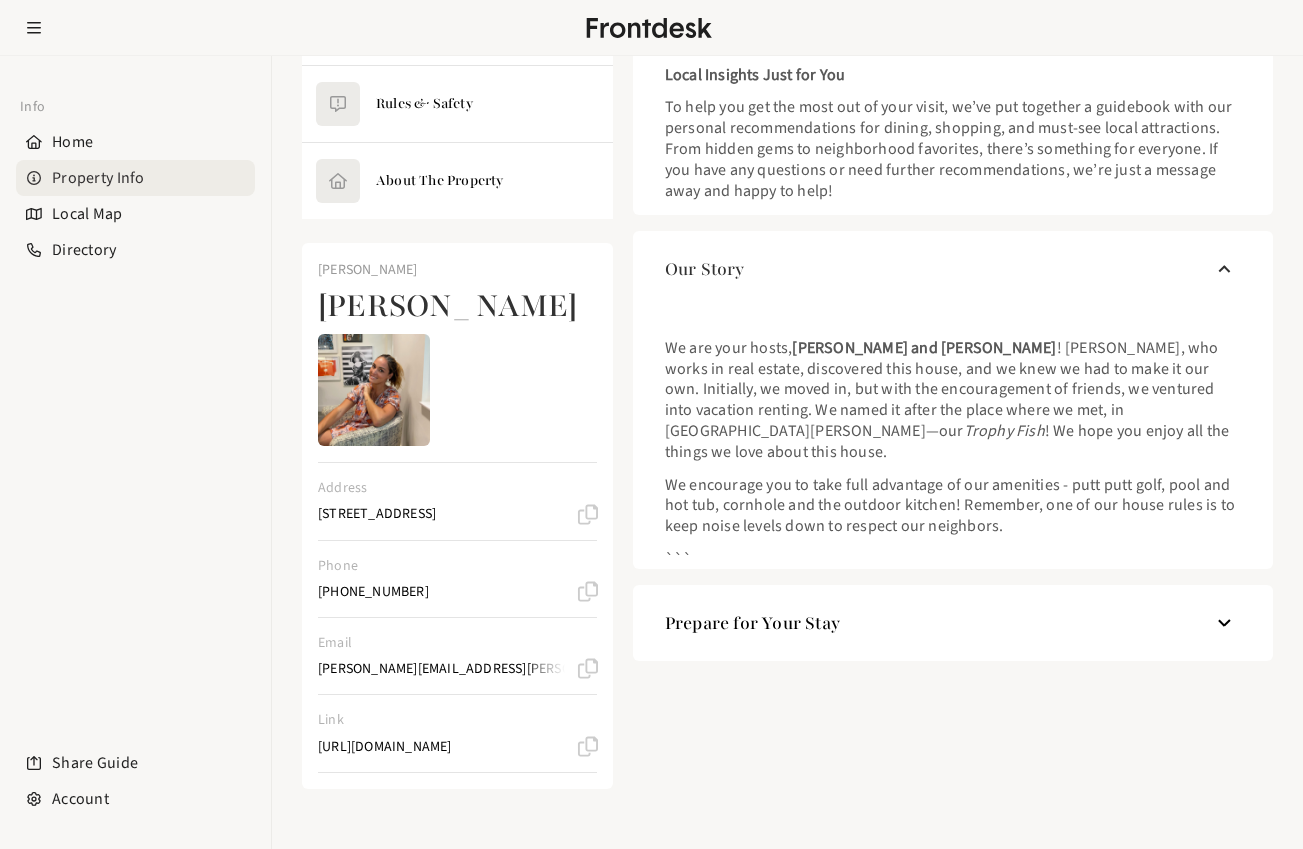 scroll, scrollTop: 702, scrollLeft: 0, axis: vertical 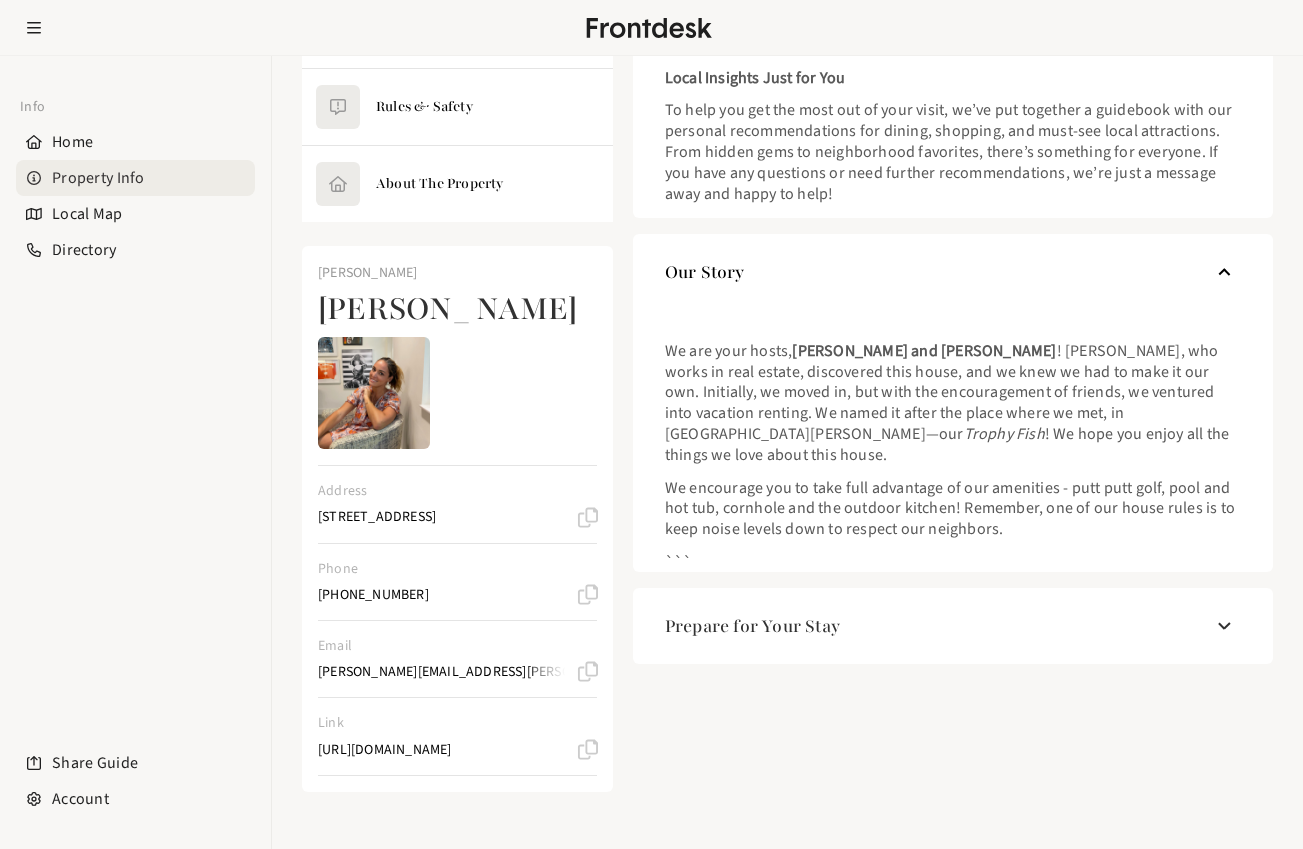click on "Our Story" 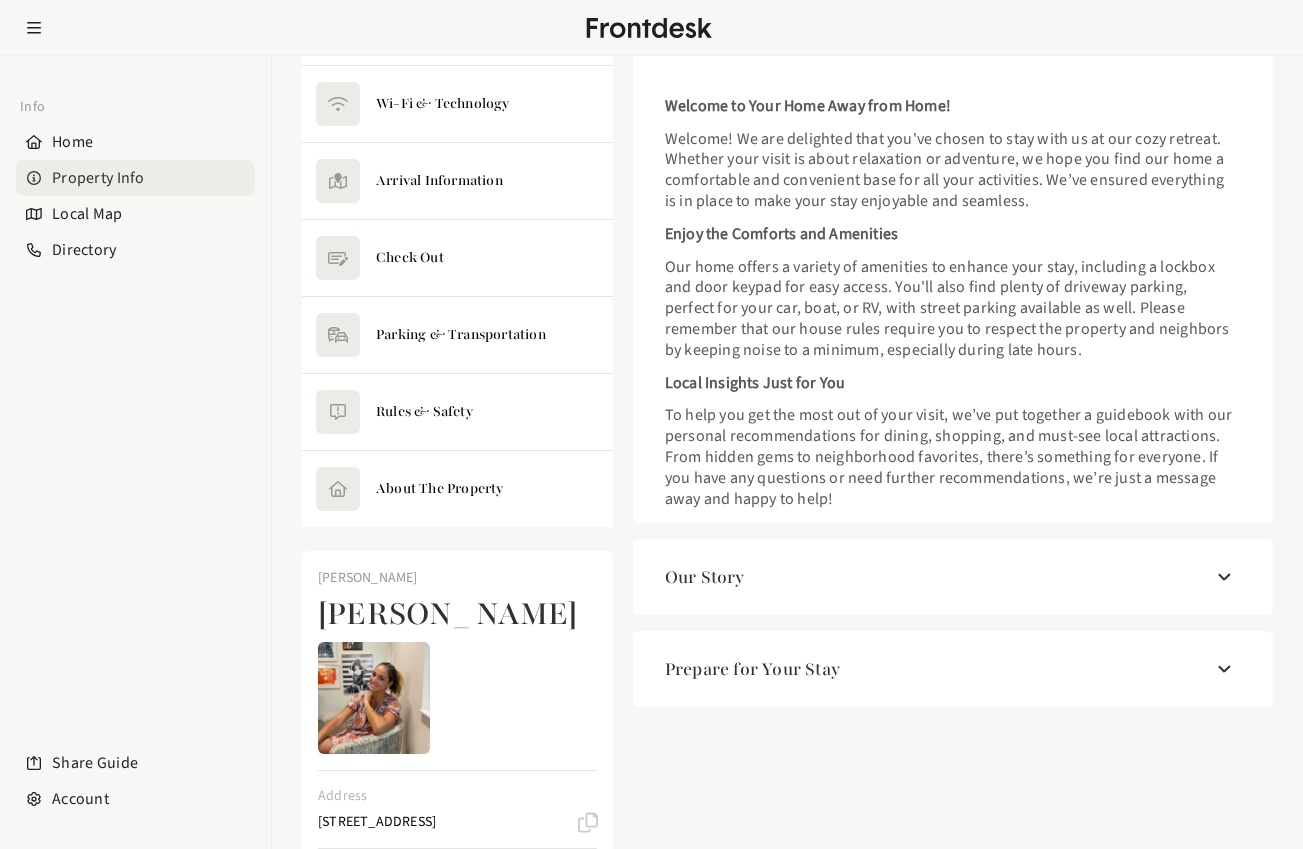scroll, scrollTop: 21, scrollLeft: 0, axis: vertical 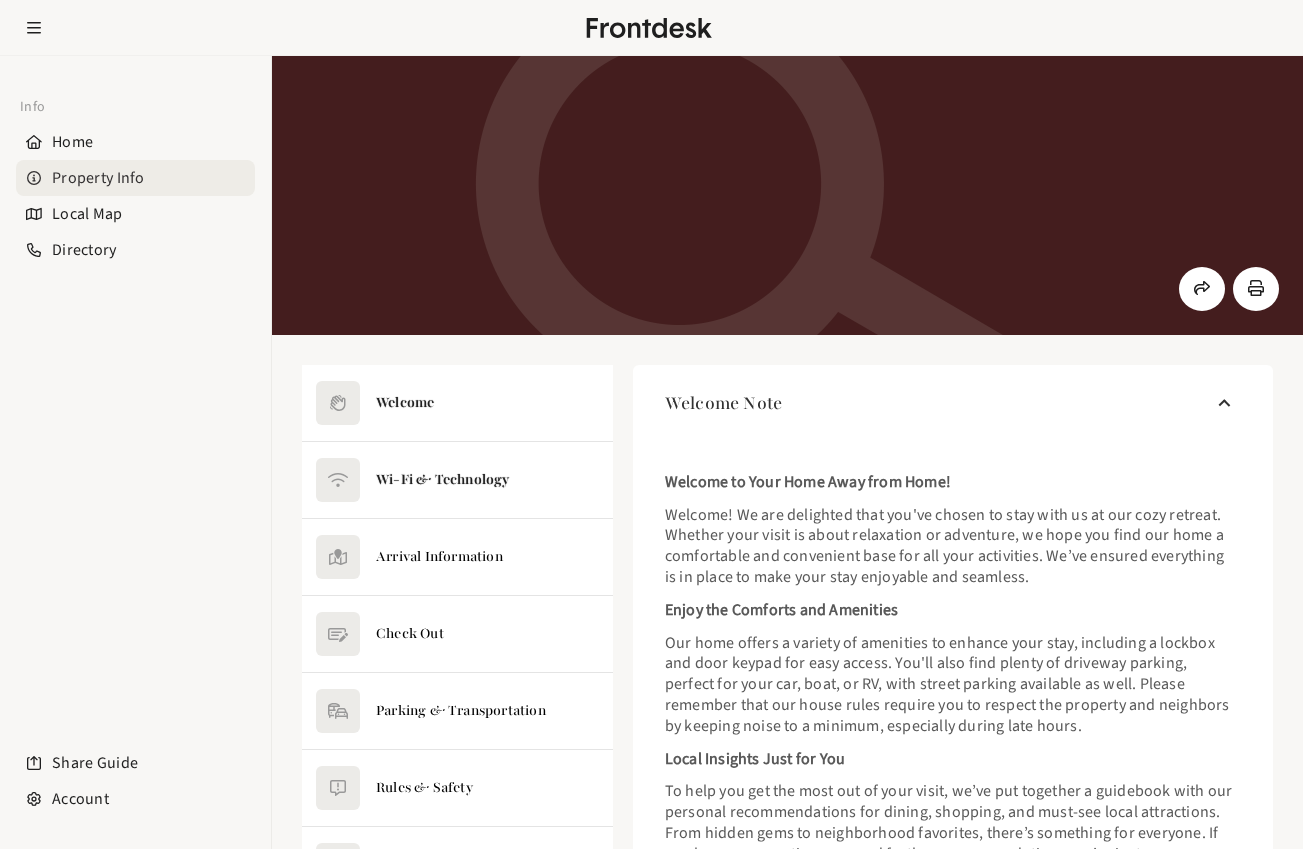 click 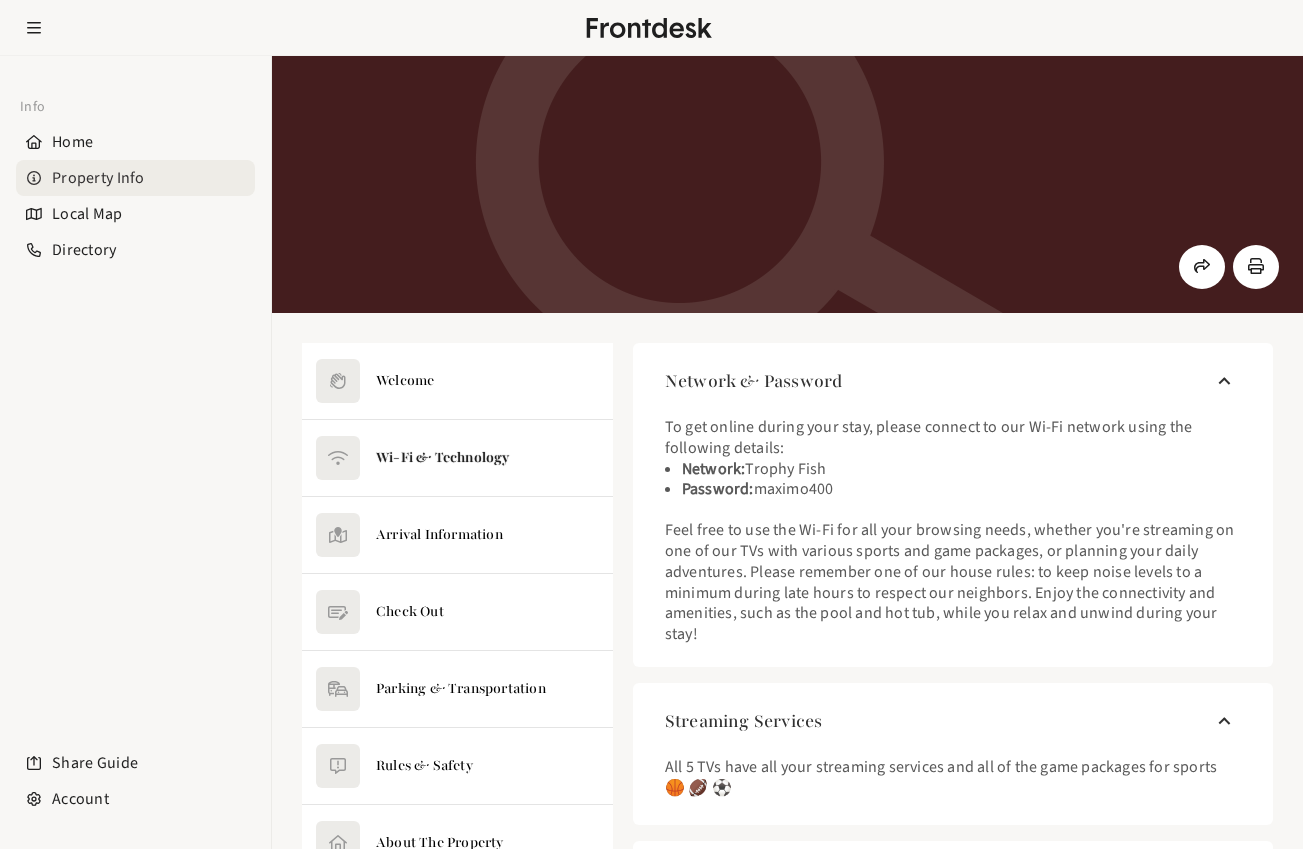 scroll, scrollTop: 0, scrollLeft: 0, axis: both 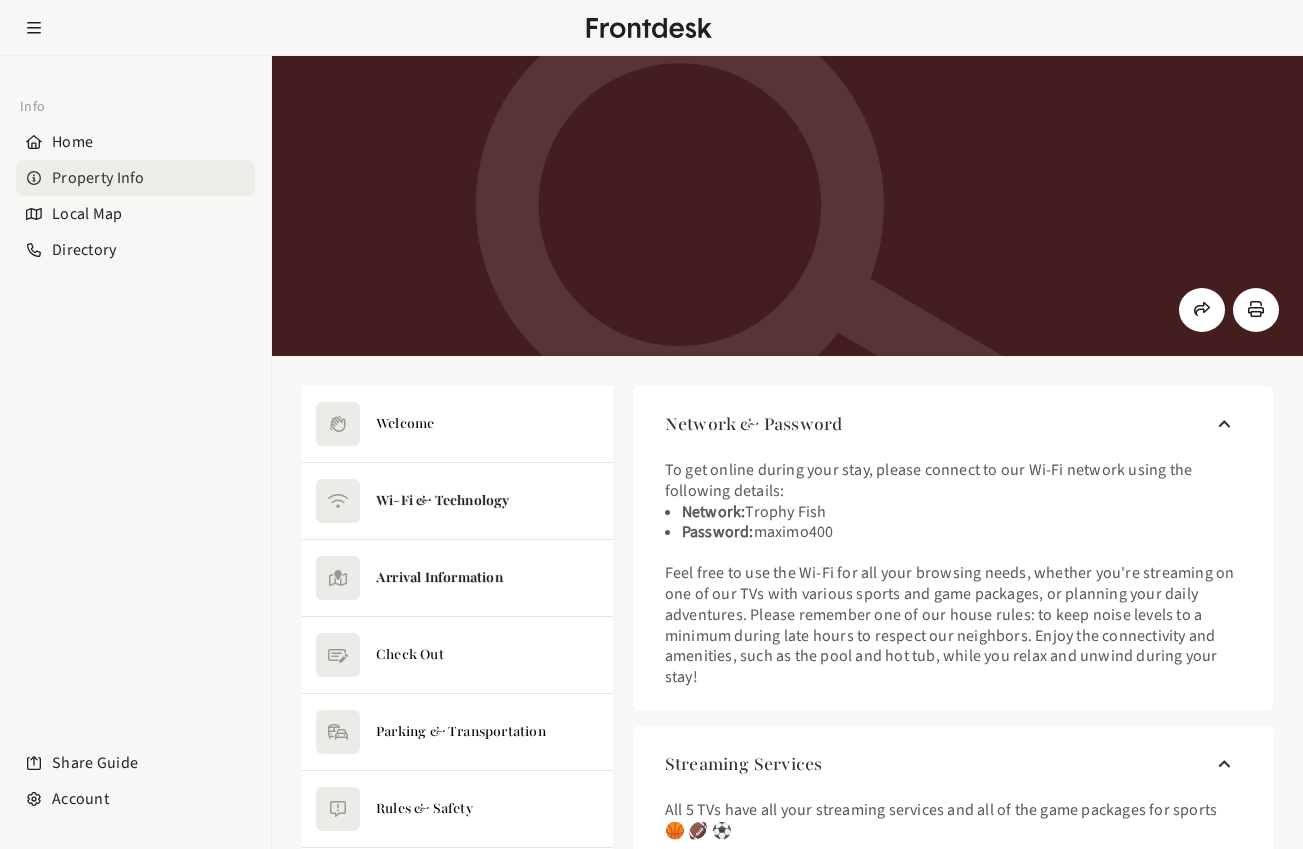click 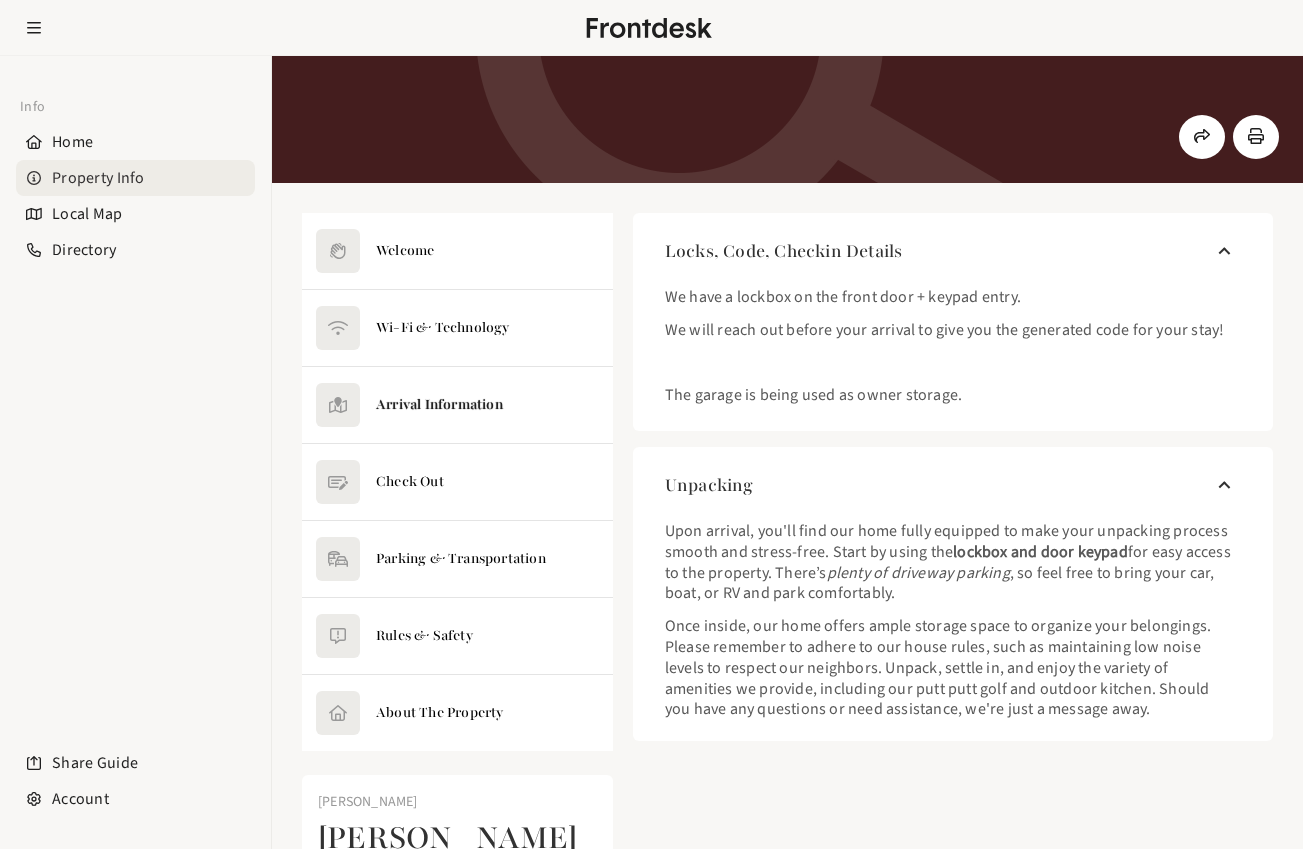scroll, scrollTop: 193, scrollLeft: 0, axis: vertical 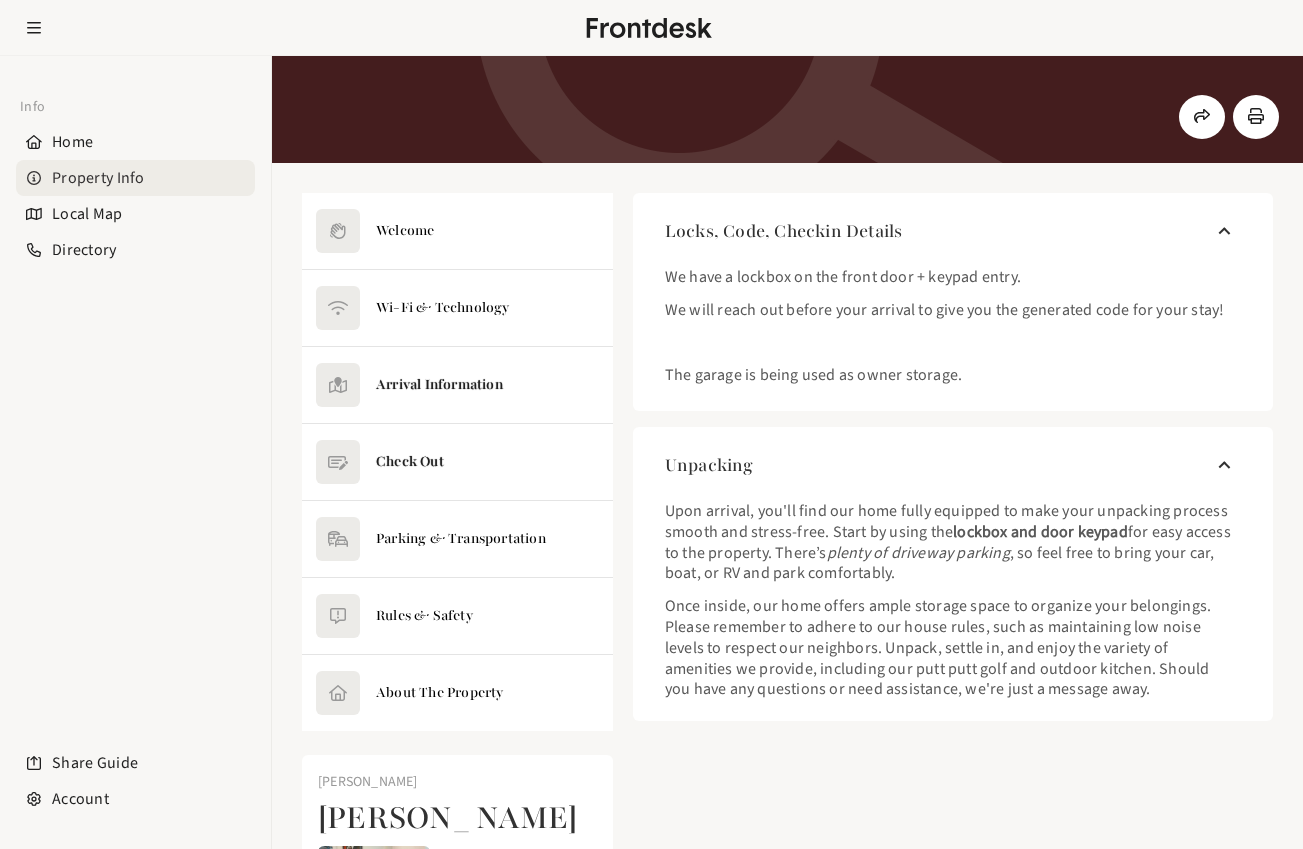 click 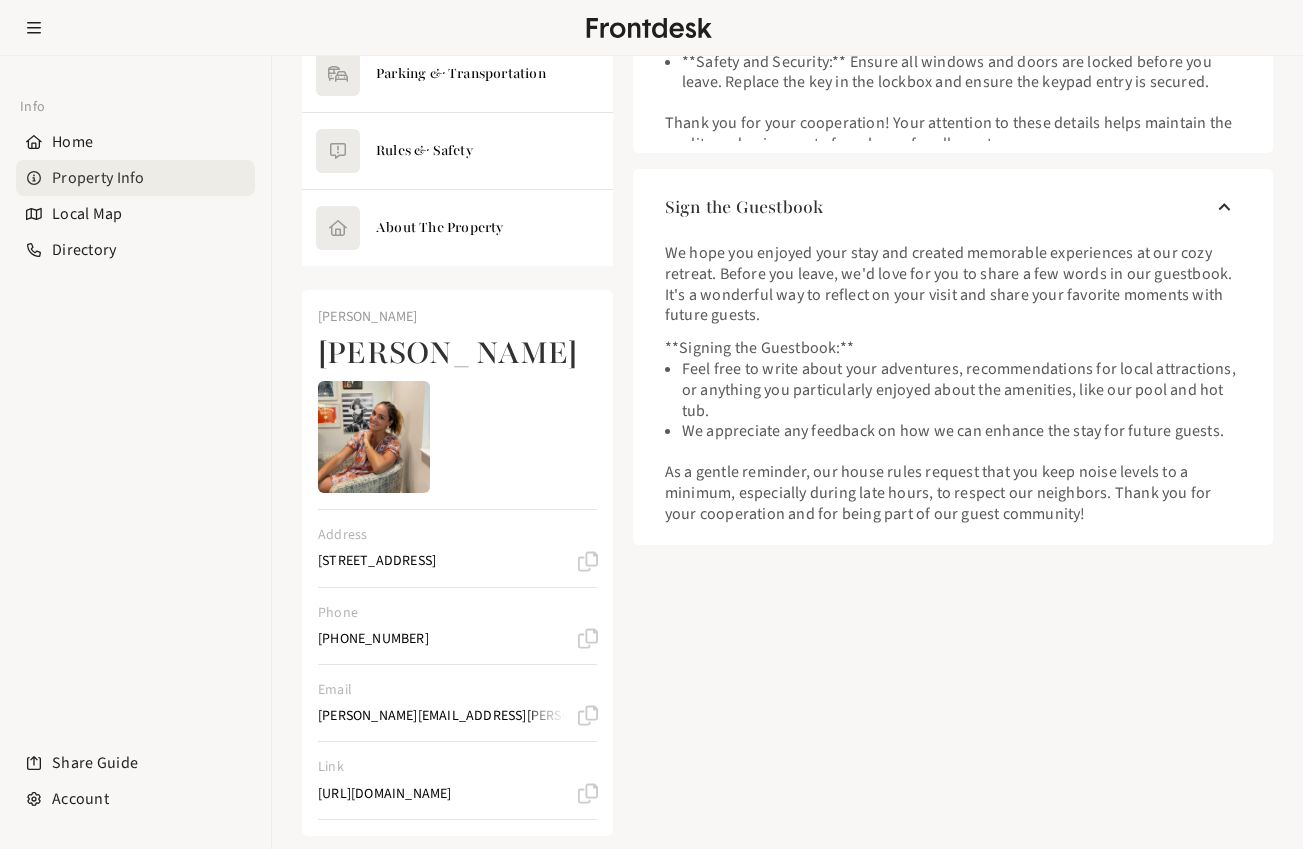 scroll, scrollTop: 281, scrollLeft: 0, axis: vertical 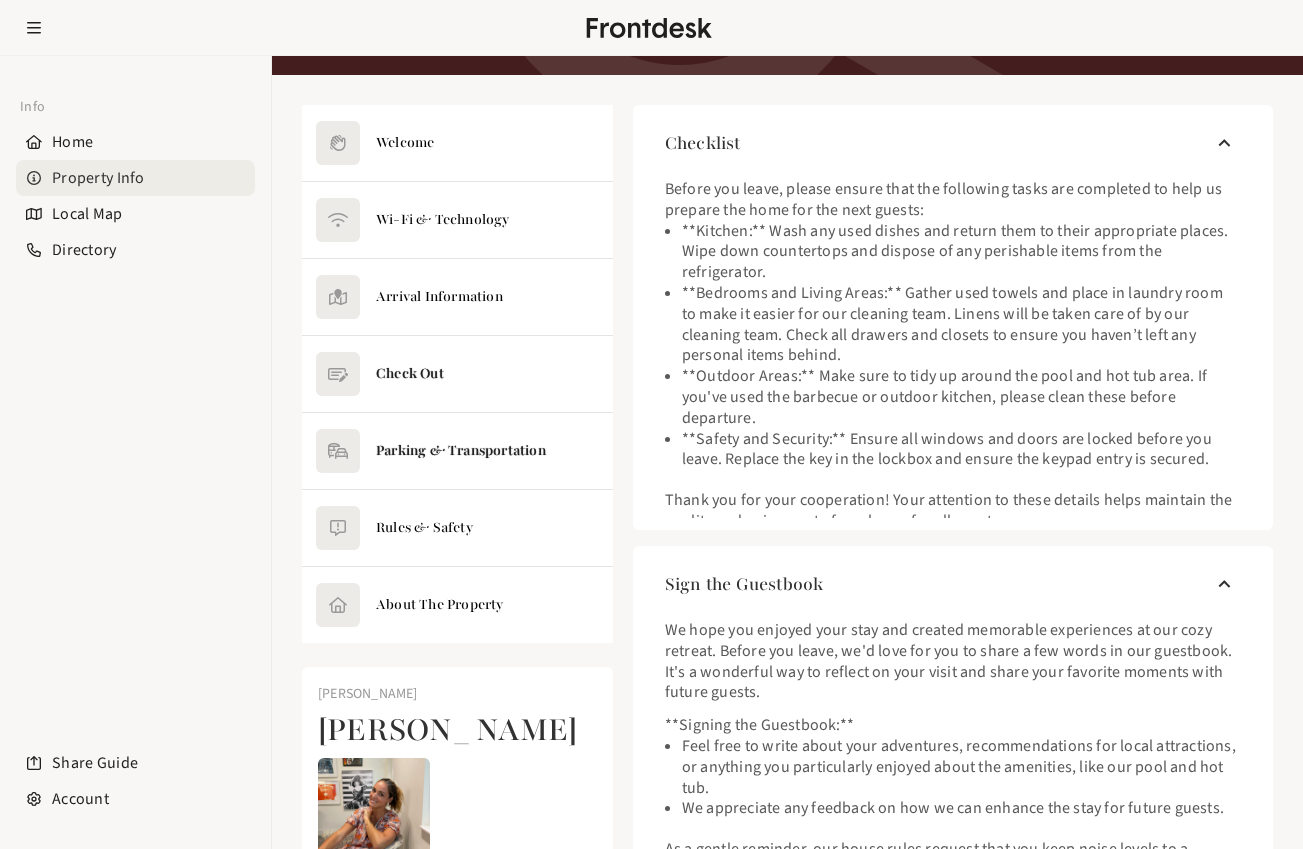 click 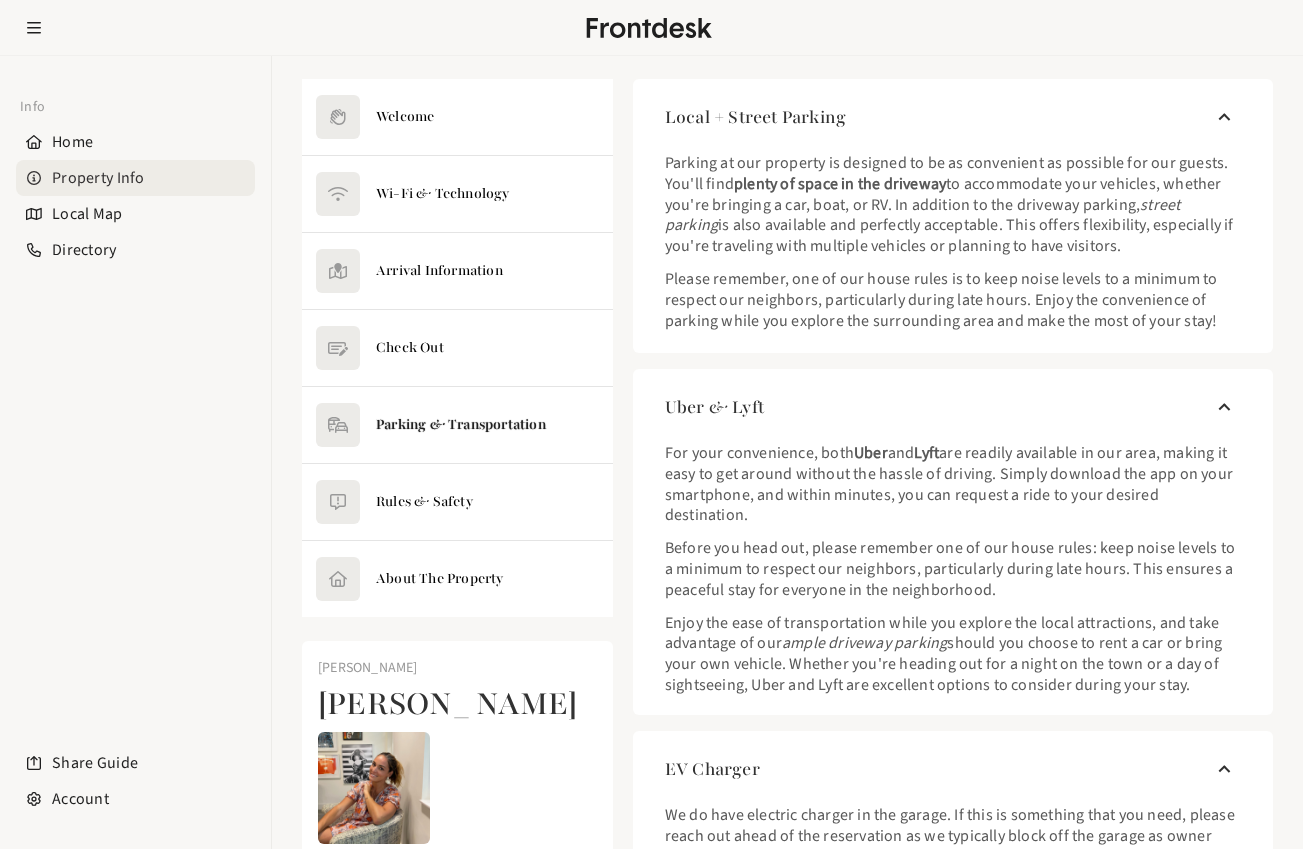 scroll, scrollTop: 702, scrollLeft: 0, axis: vertical 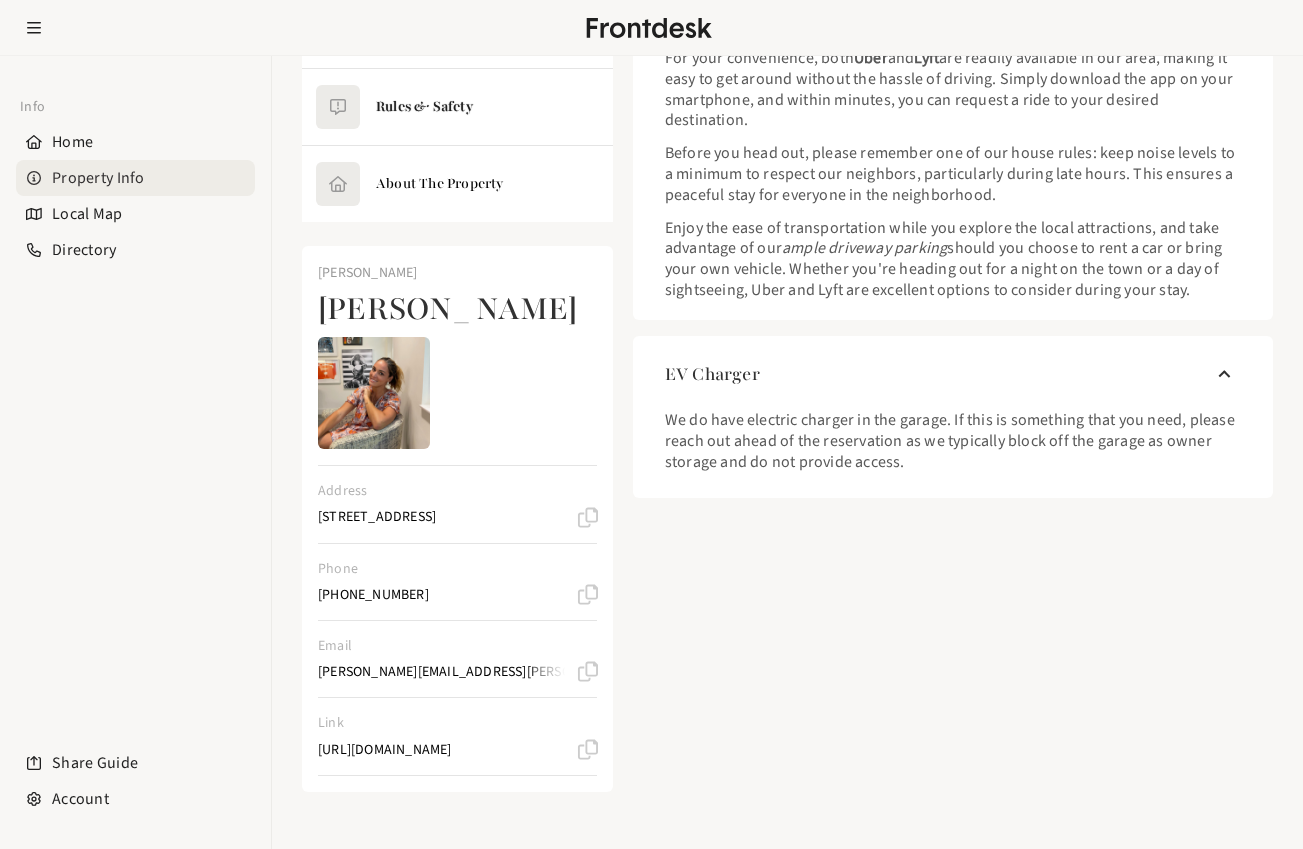 click 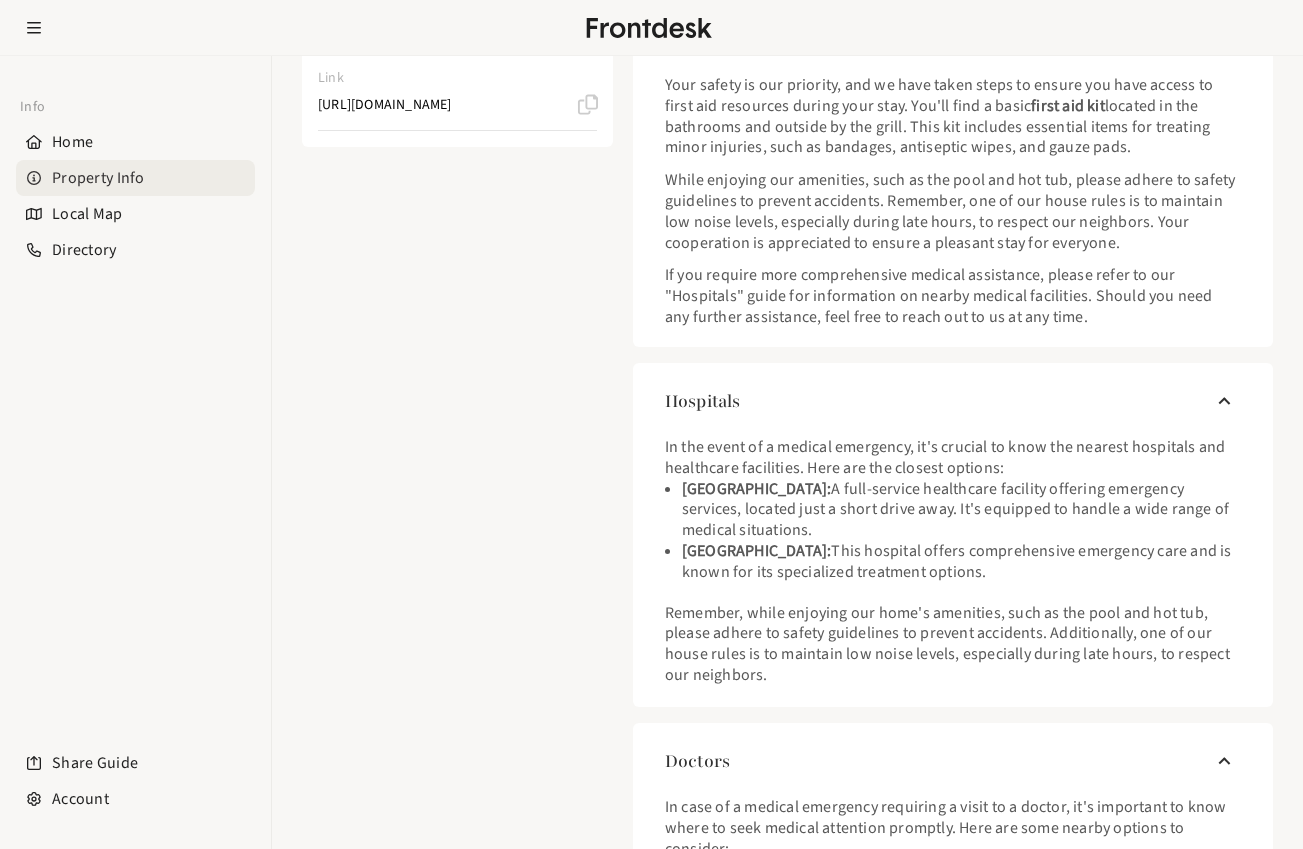 scroll, scrollTop: 352, scrollLeft: 0, axis: vertical 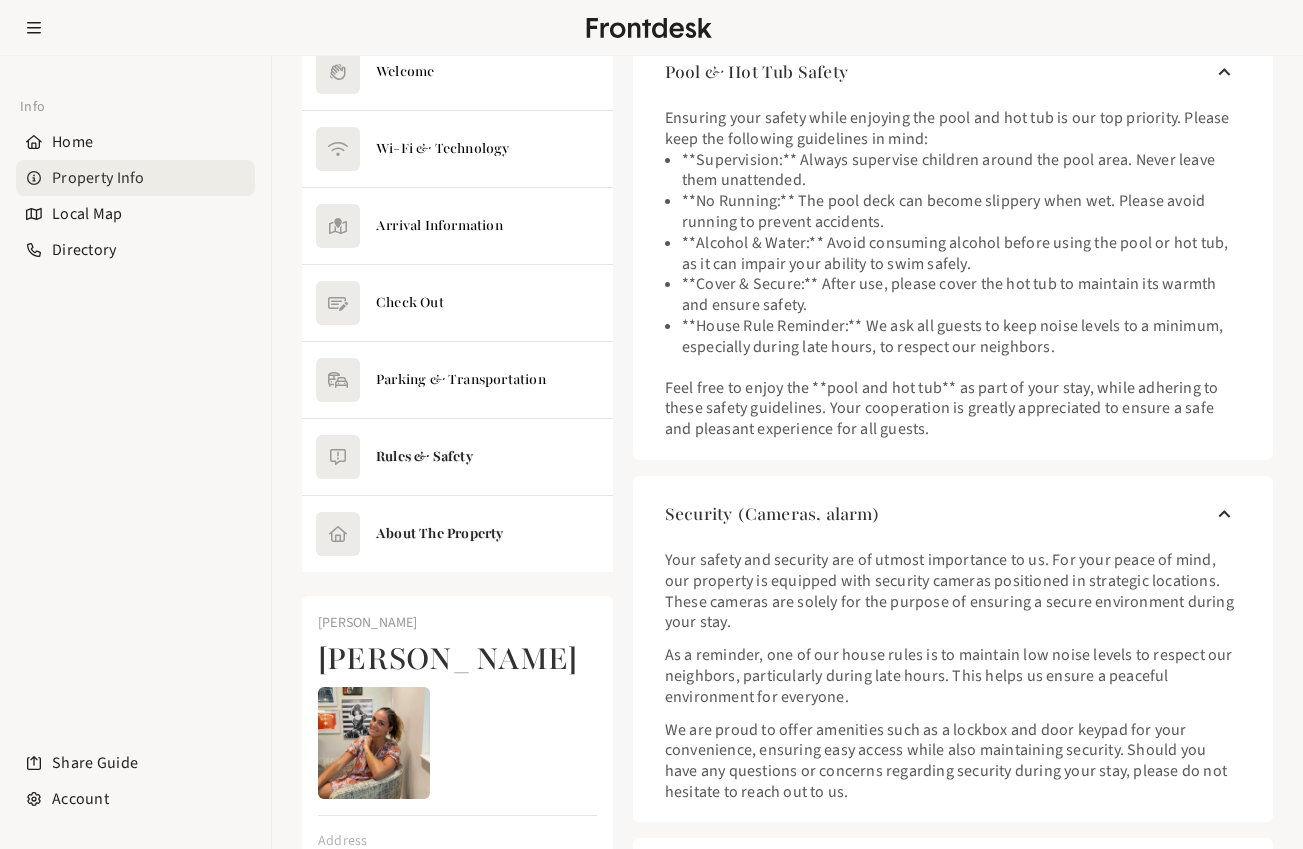 click 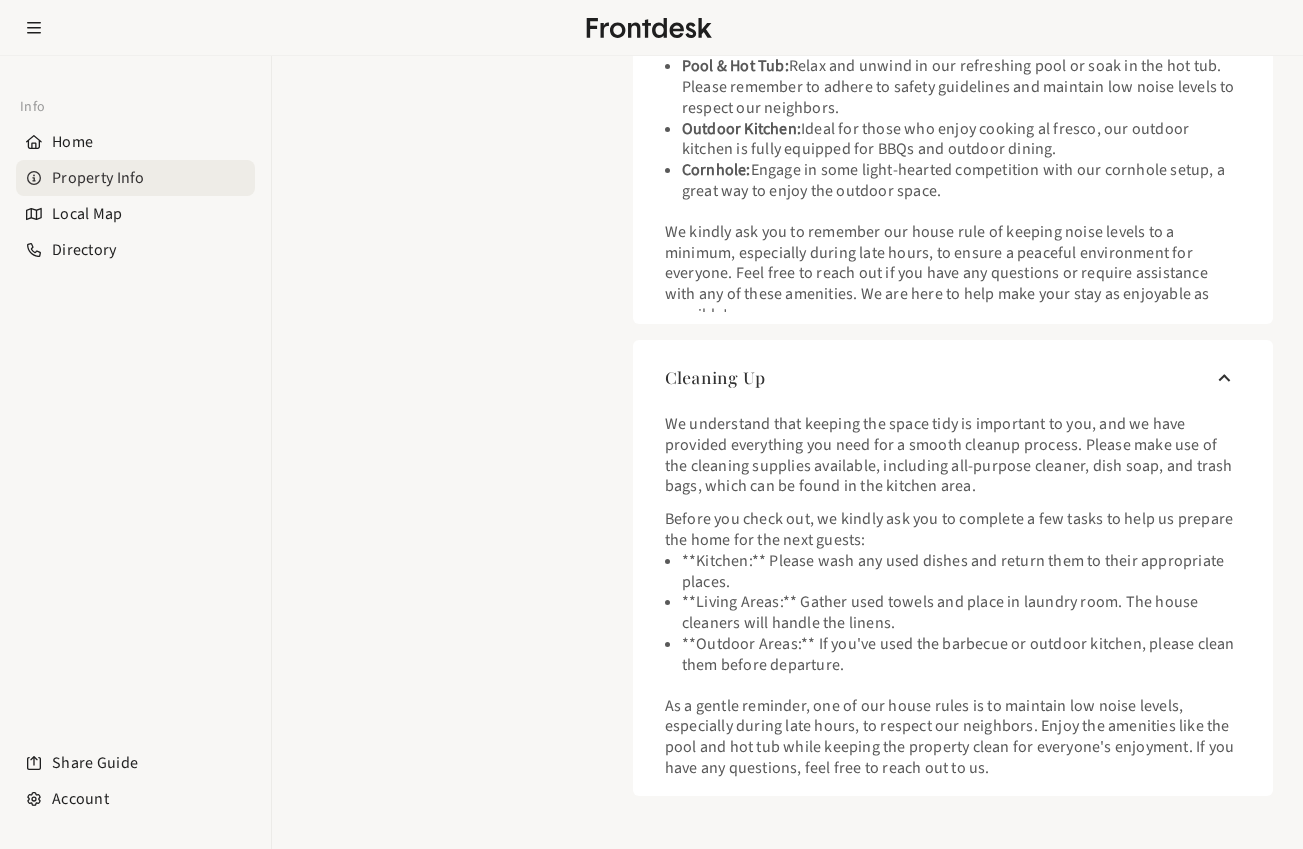 scroll, scrollTop: 3511, scrollLeft: 0, axis: vertical 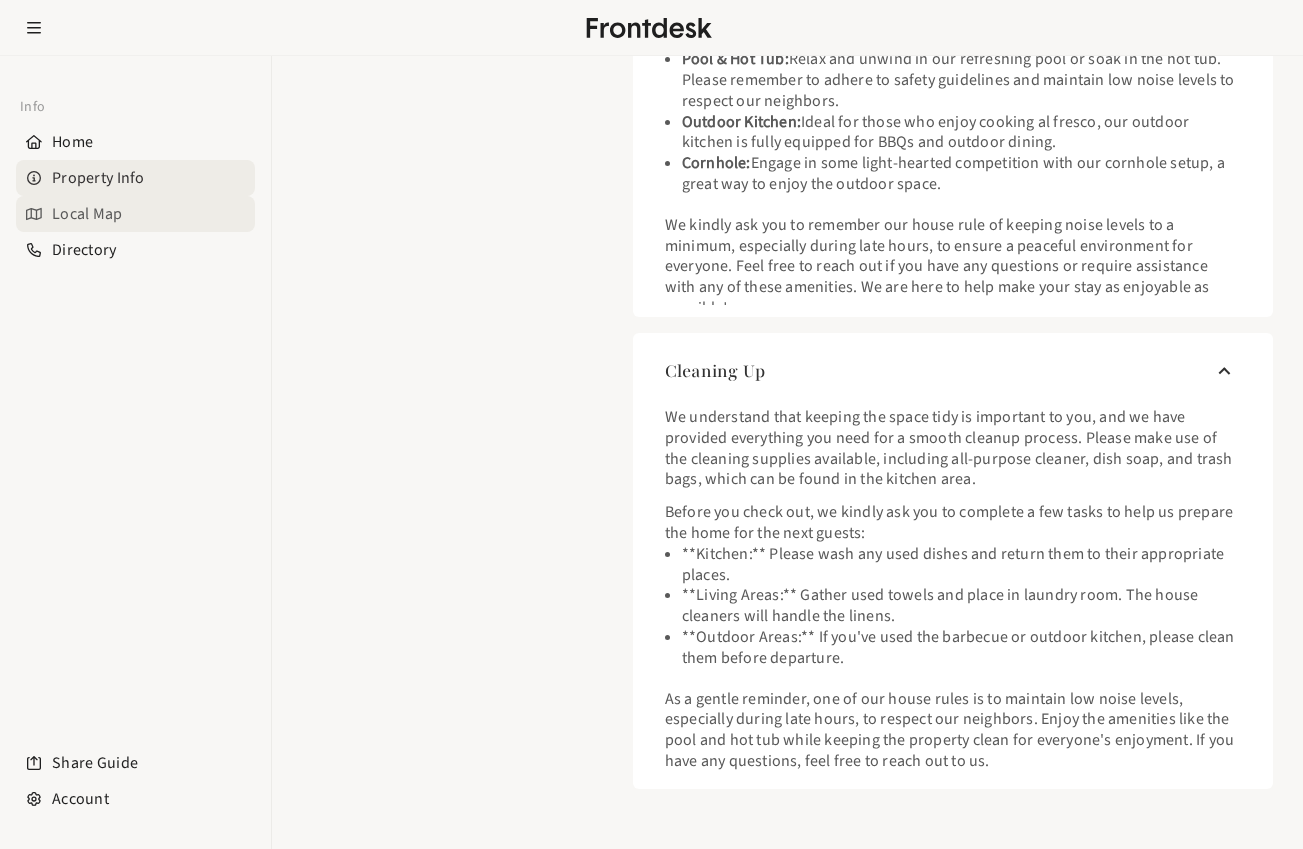 click on "Local Map" 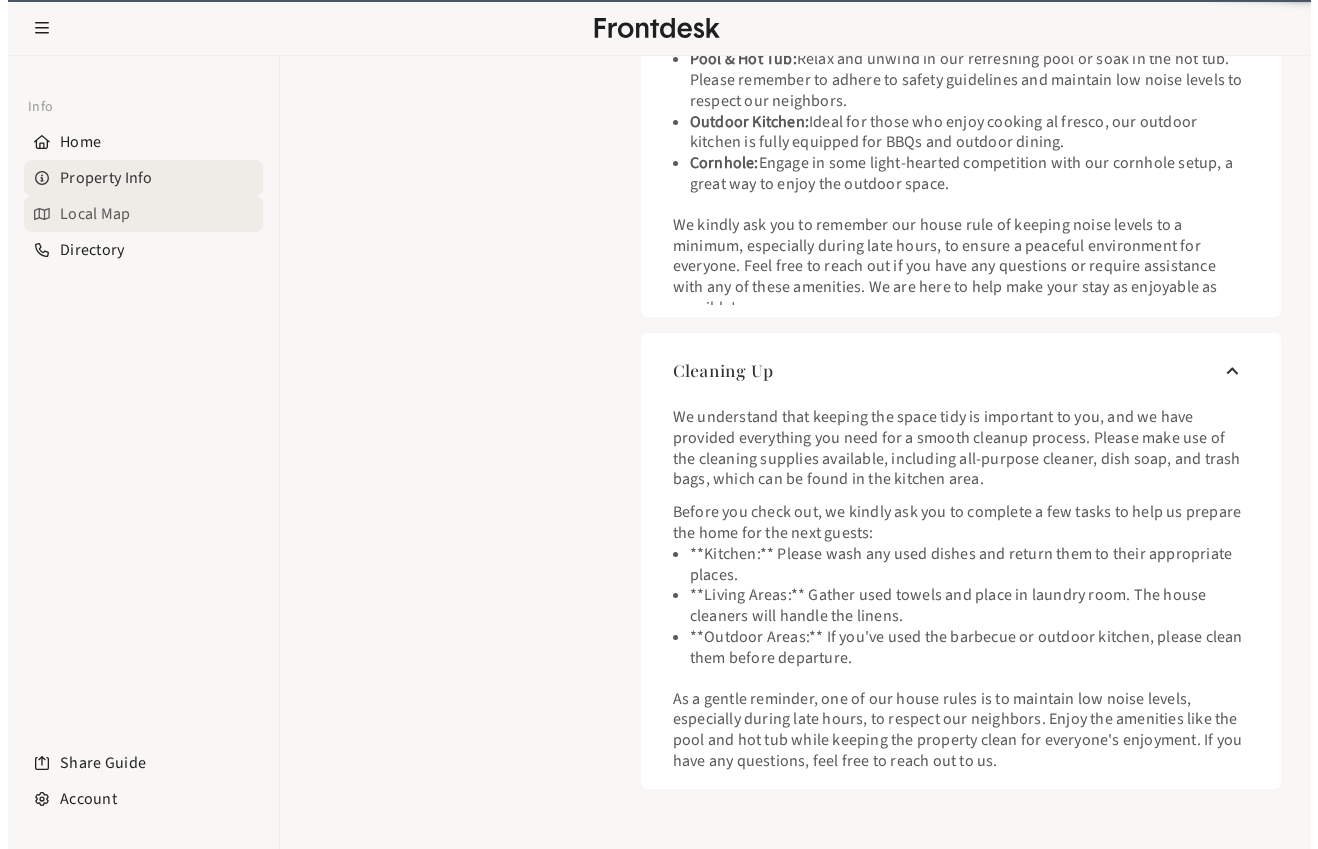 scroll, scrollTop: 0, scrollLeft: 0, axis: both 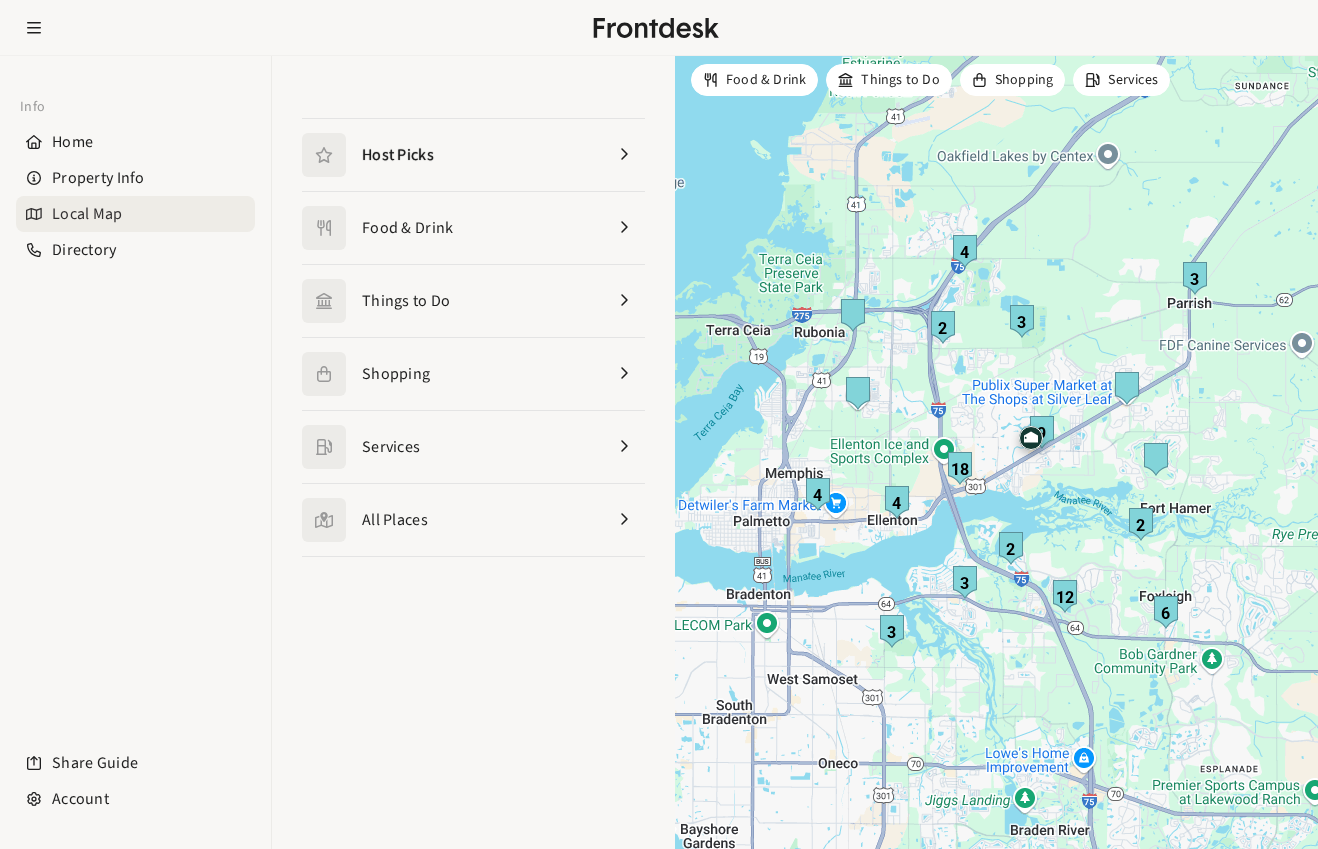 click 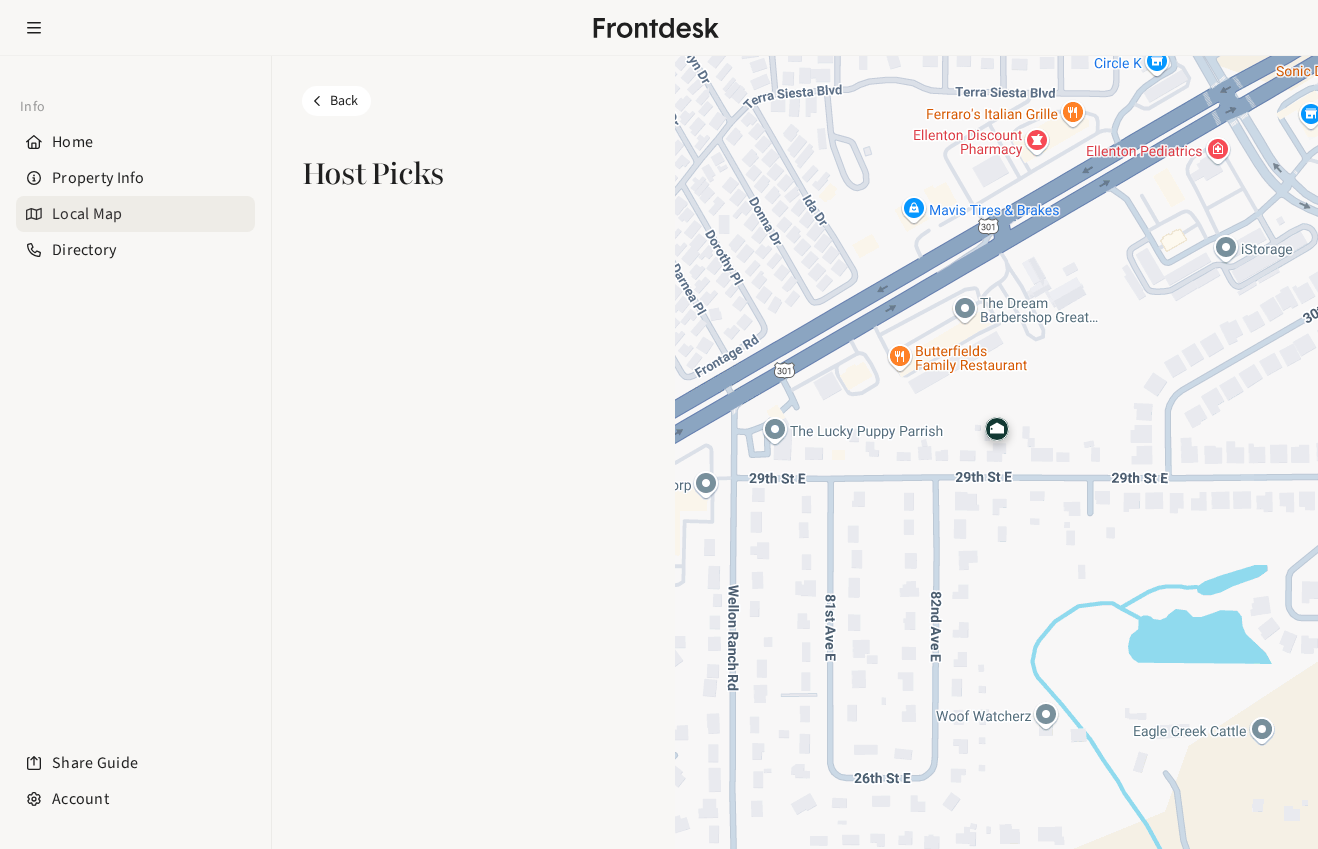 click 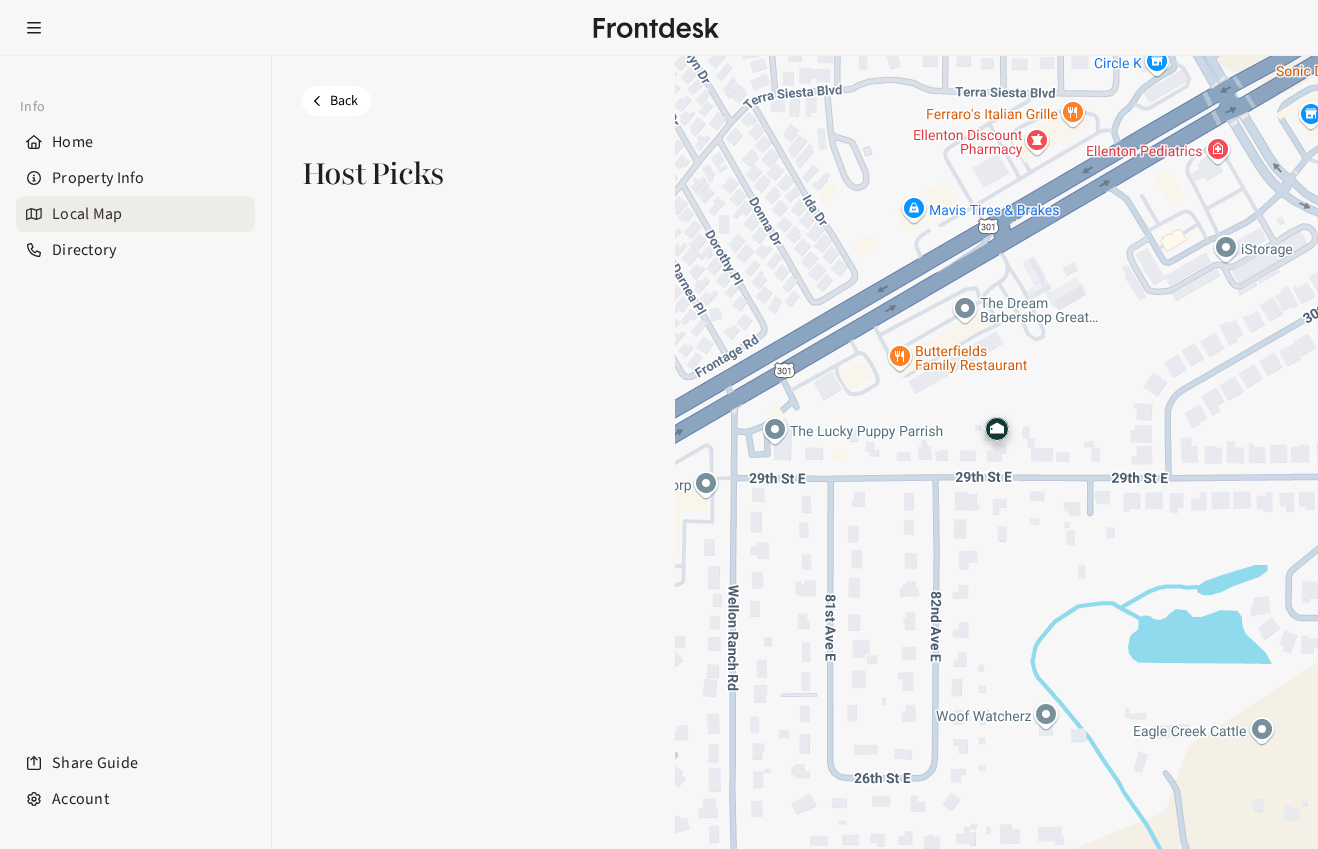 click on "Back" 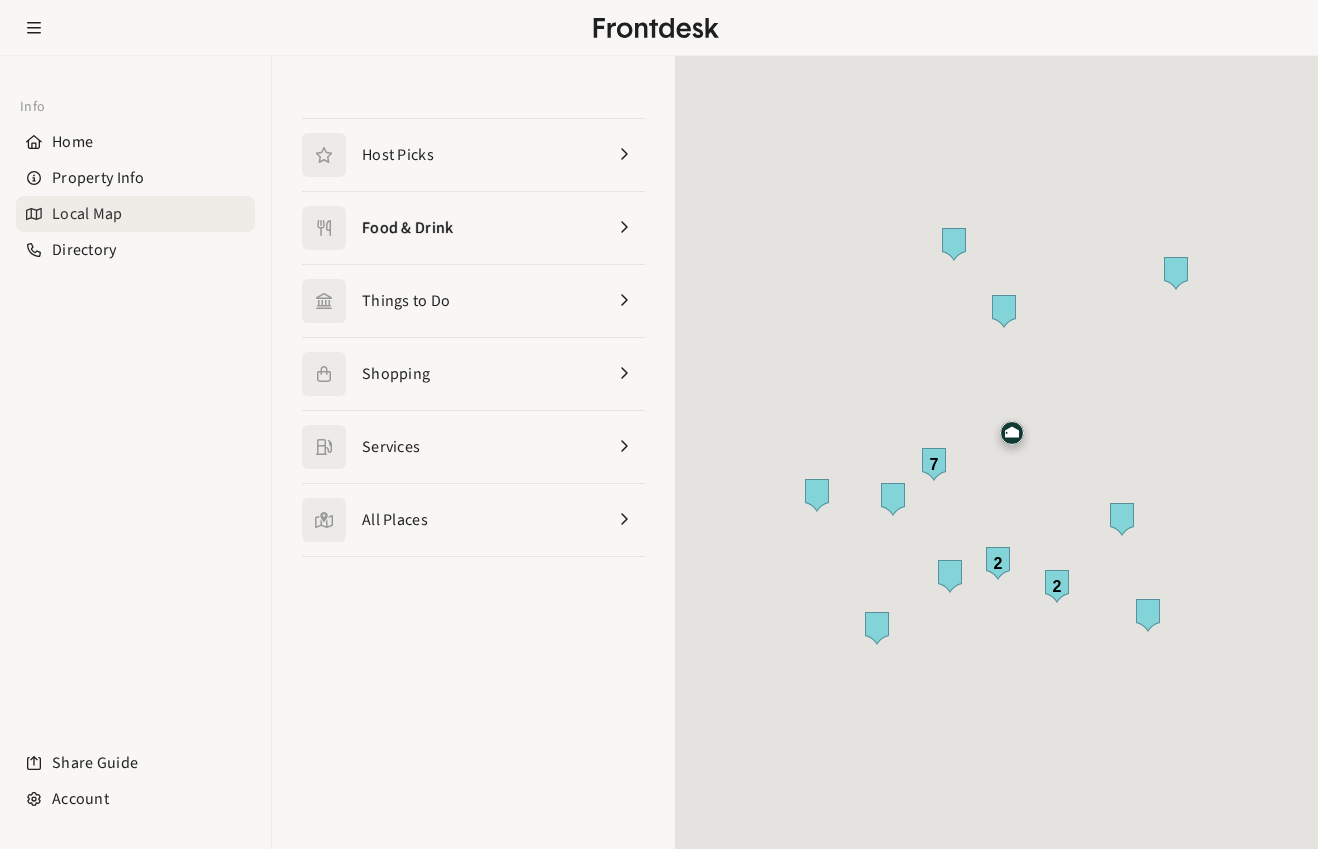scroll, scrollTop: 0, scrollLeft: 0, axis: both 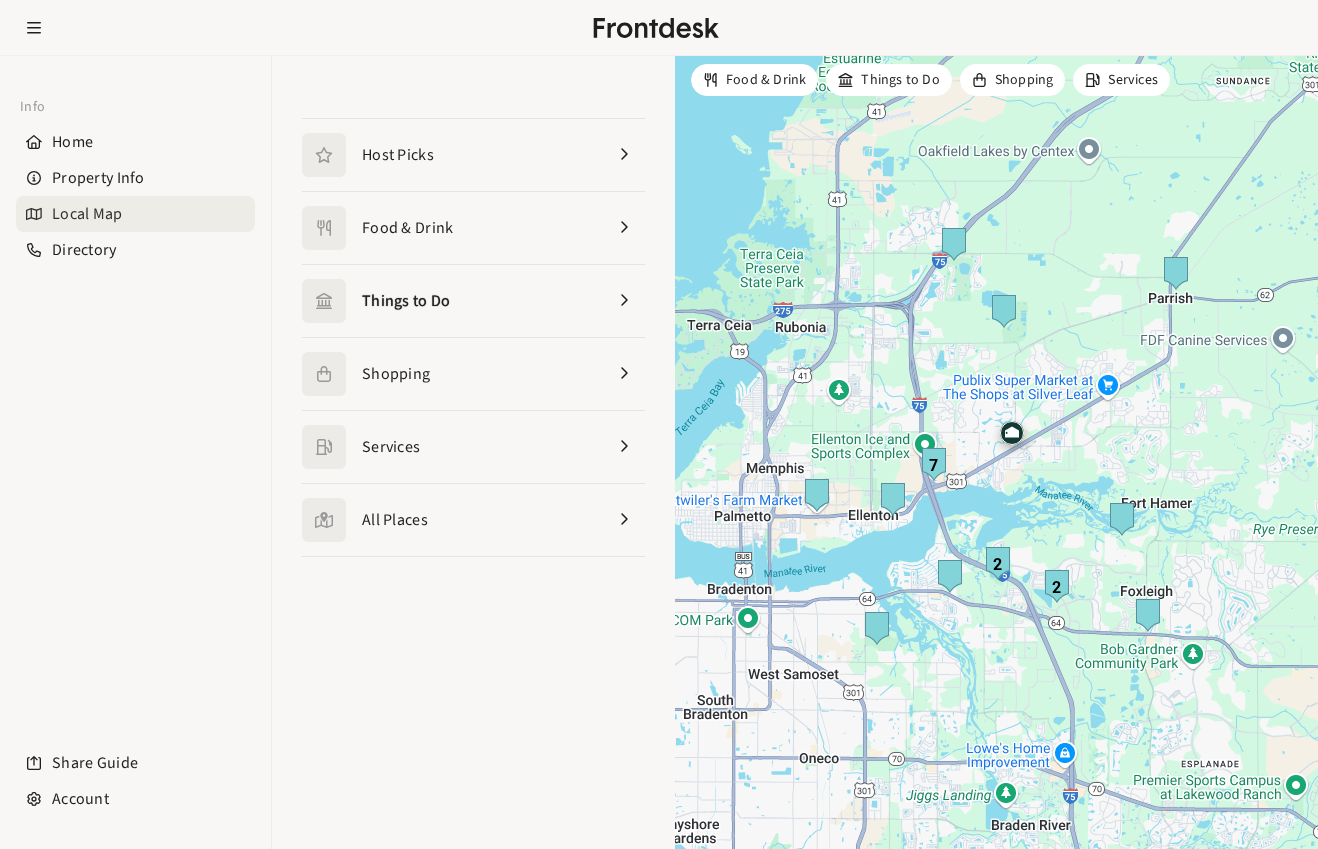 click 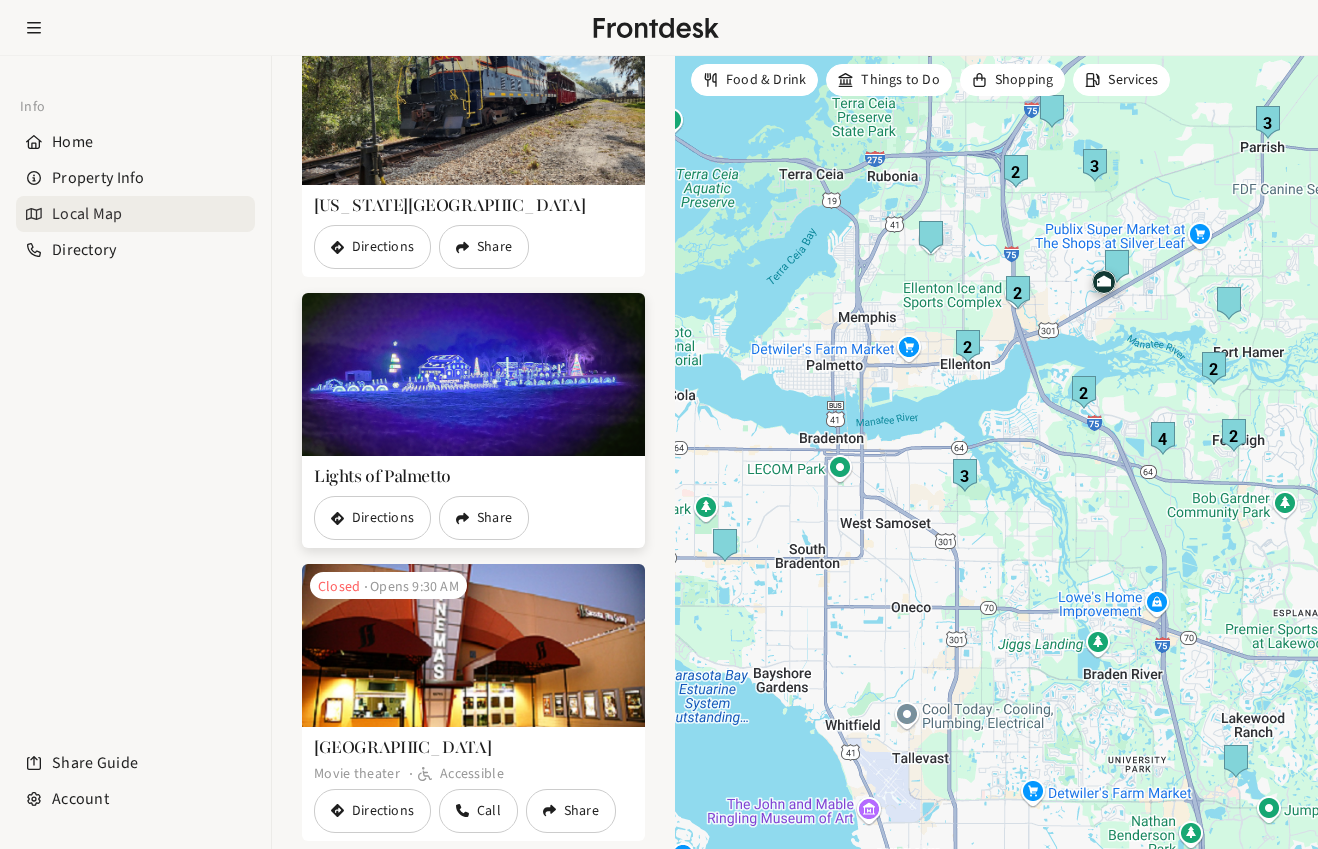 scroll, scrollTop: 7662, scrollLeft: 0, axis: vertical 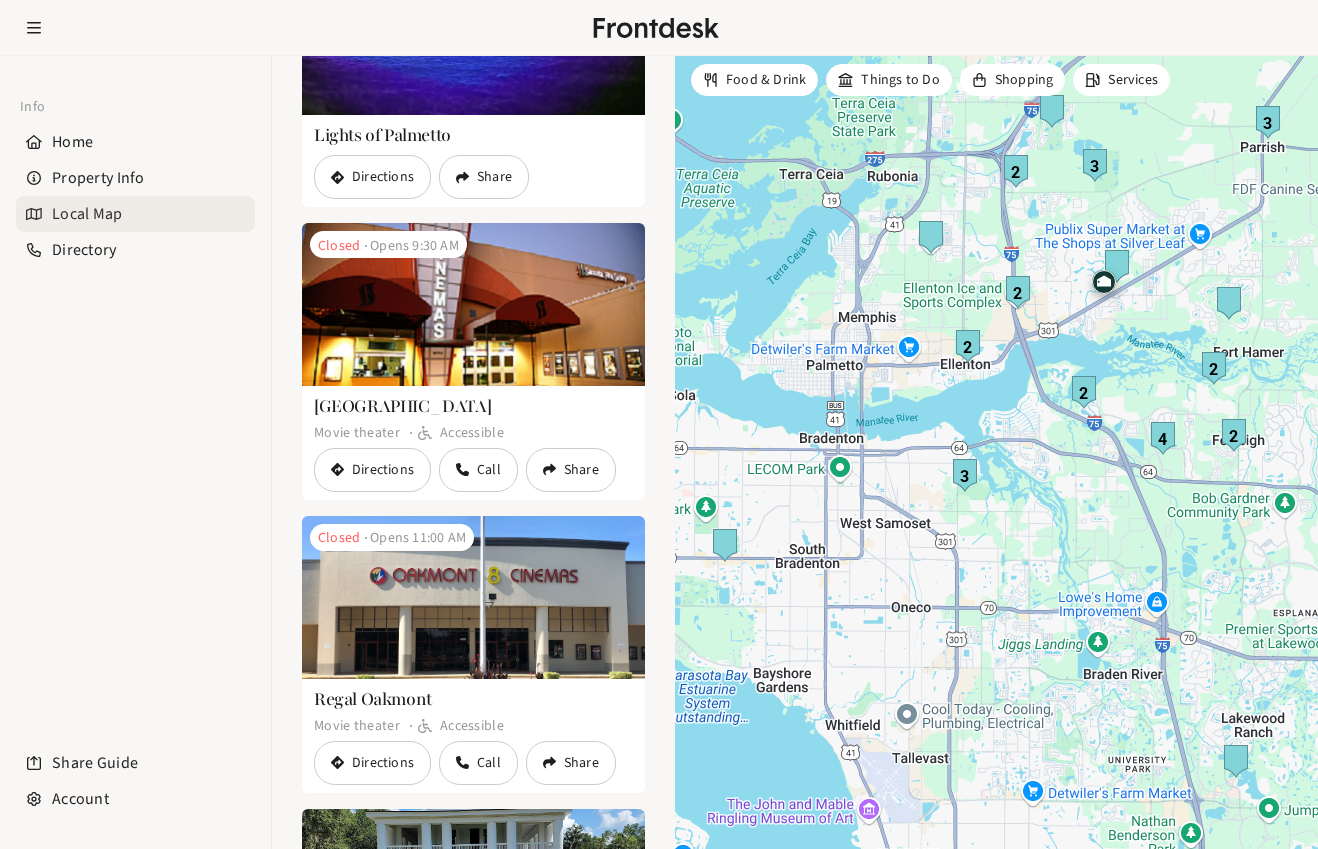 click on "Local Map" 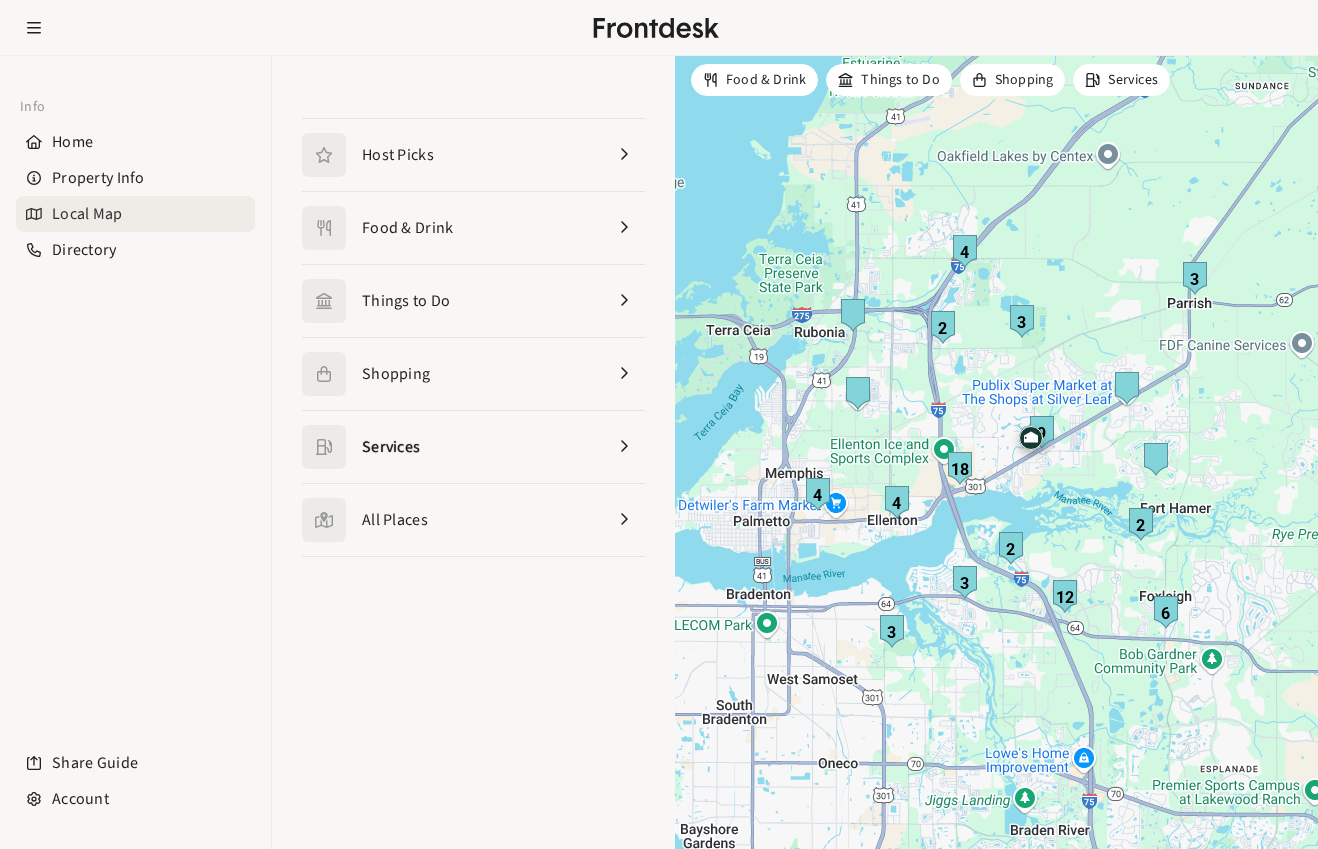 click 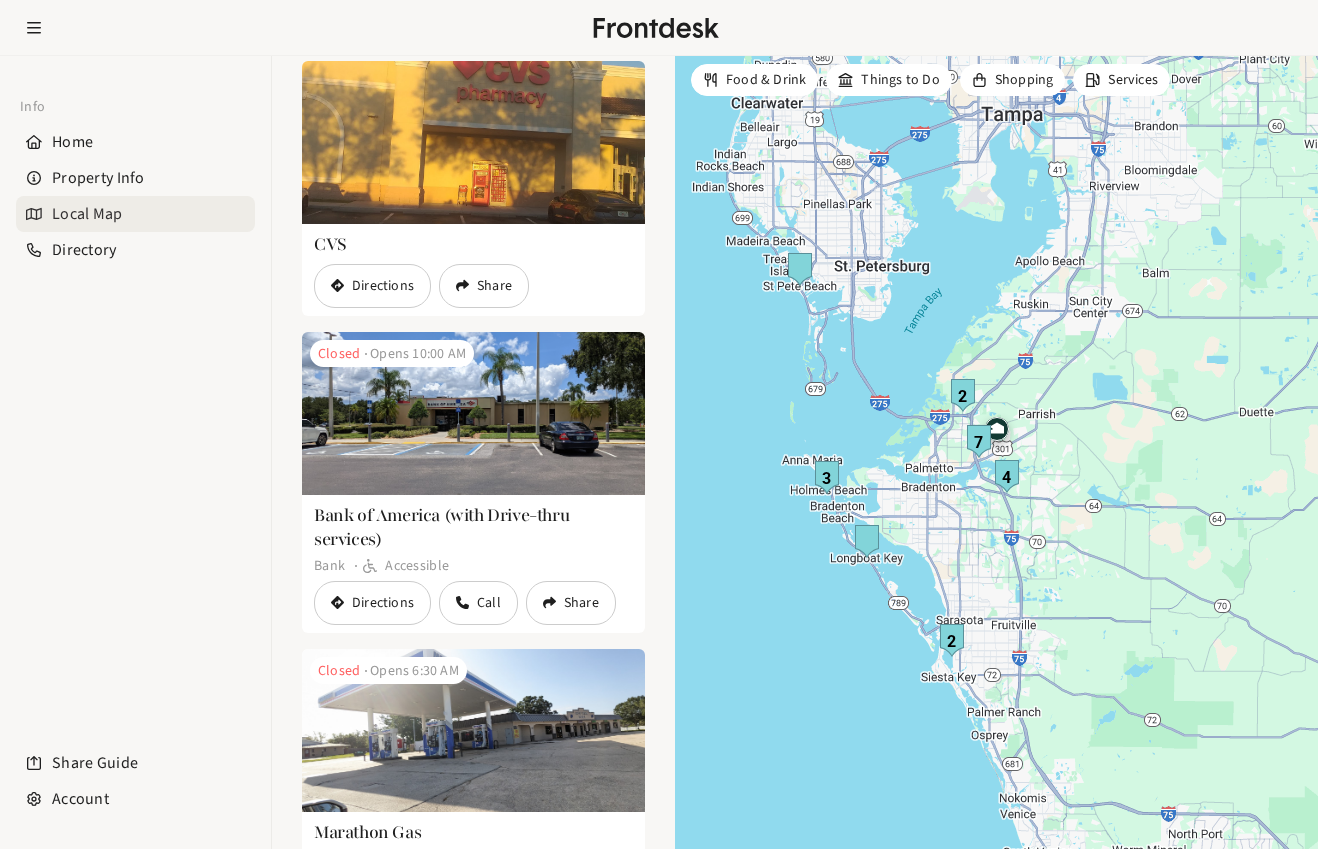 scroll, scrollTop: 1278, scrollLeft: 0, axis: vertical 